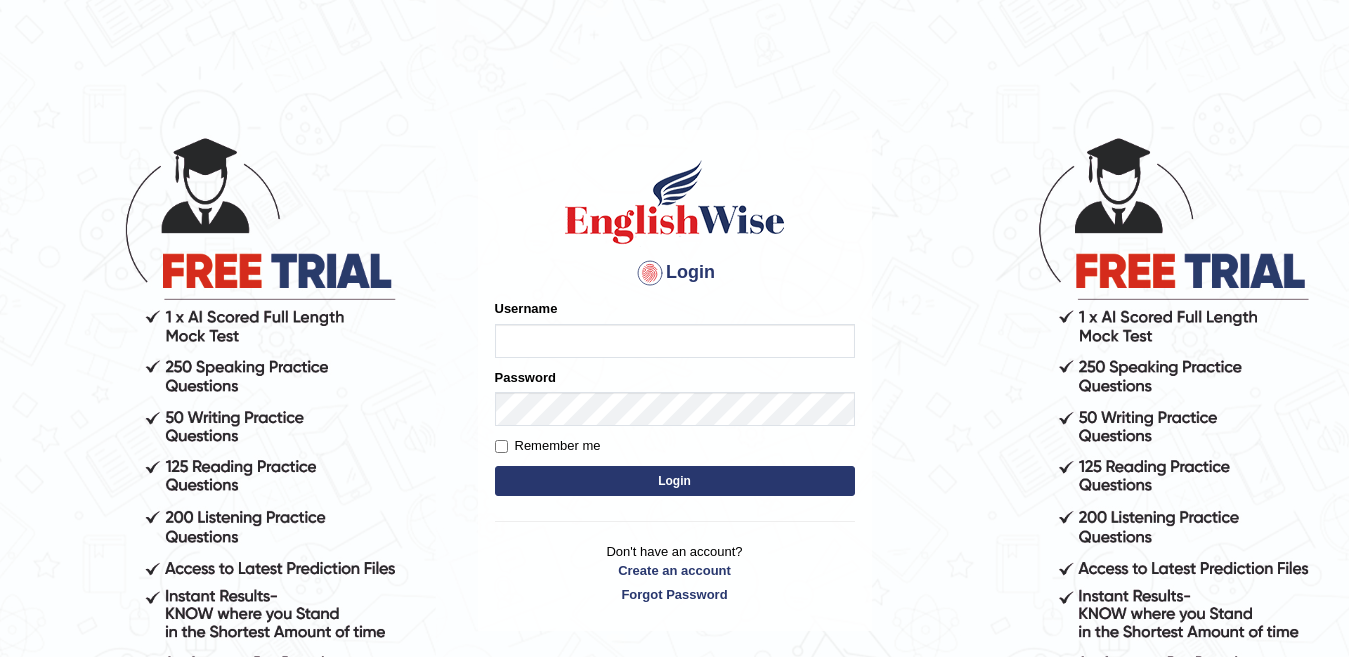 scroll, scrollTop: 0, scrollLeft: 0, axis: both 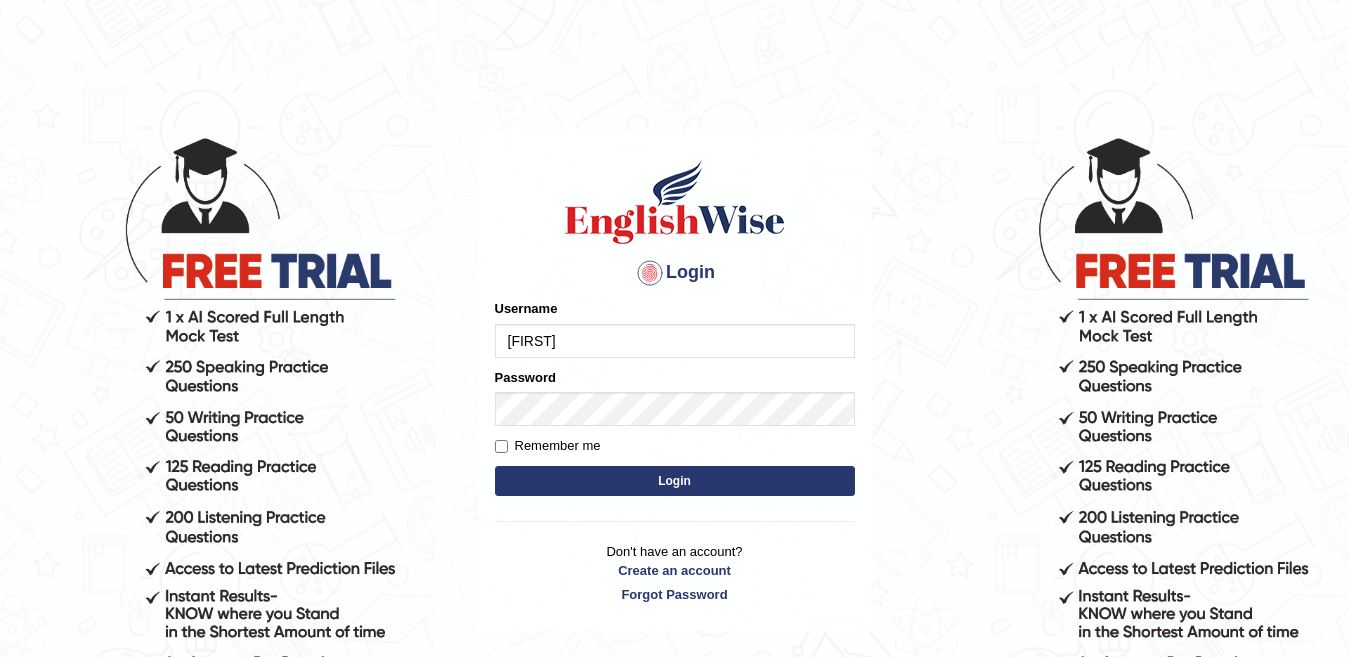 click on "Login" at bounding box center (675, 481) 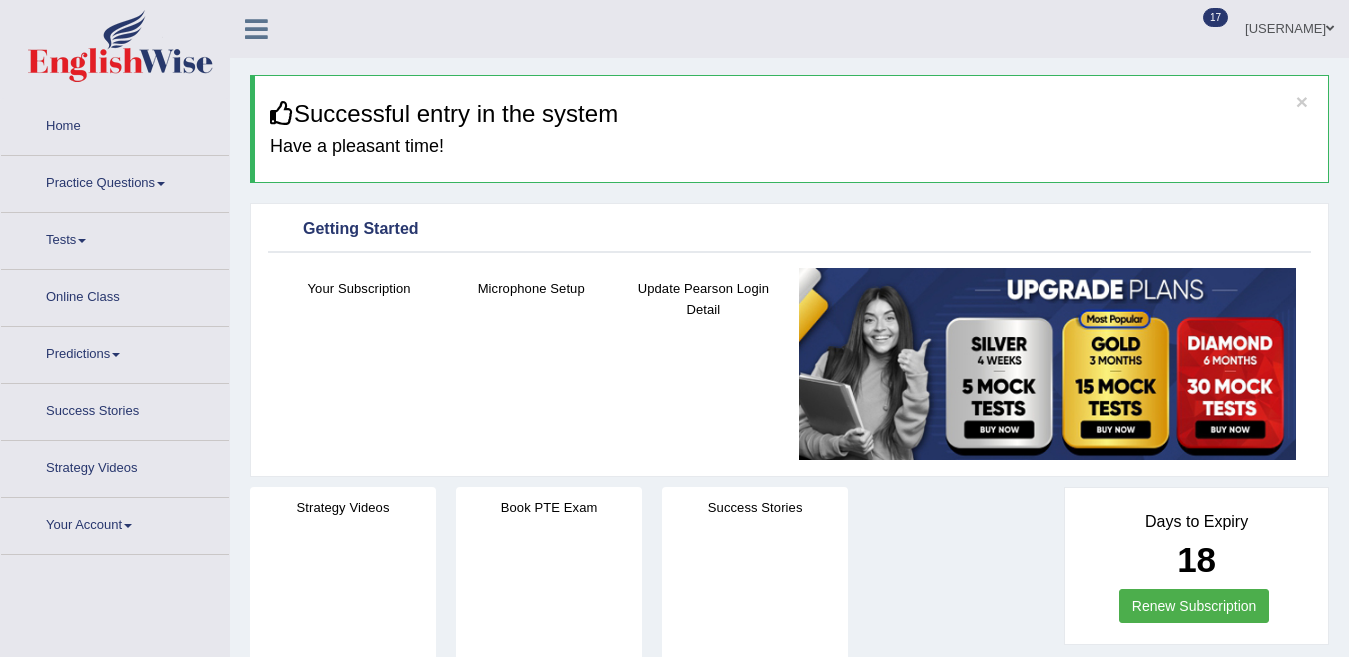 scroll, scrollTop: 0, scrollLeft: 0, axis: both 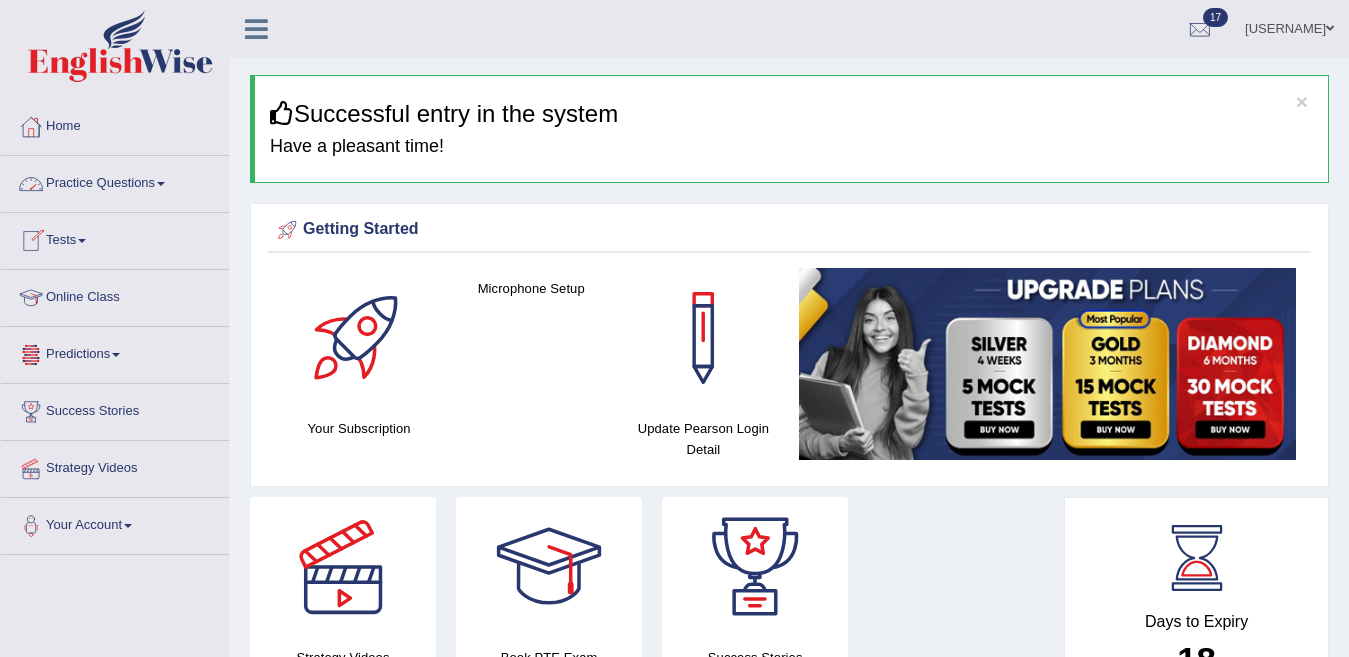click on "Tests" at bounding box center (115, 238) 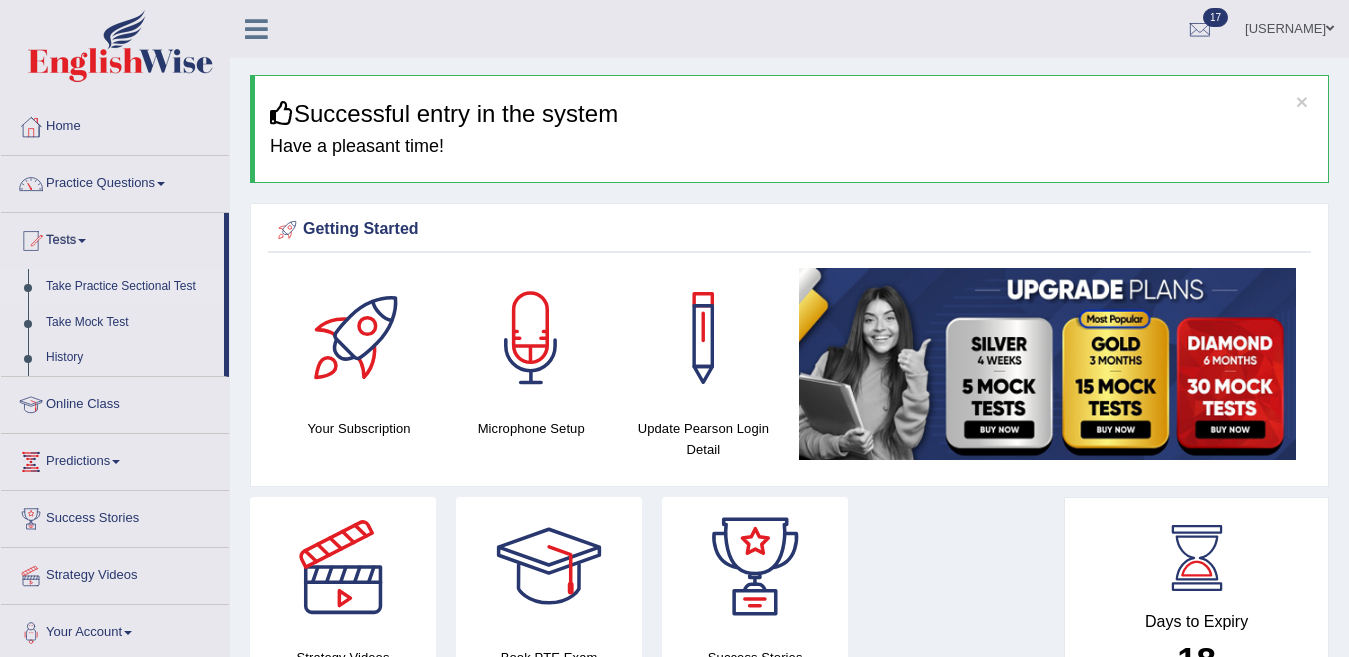 click on "Take Practice Sectional Test" at bounding box center (130, 287) 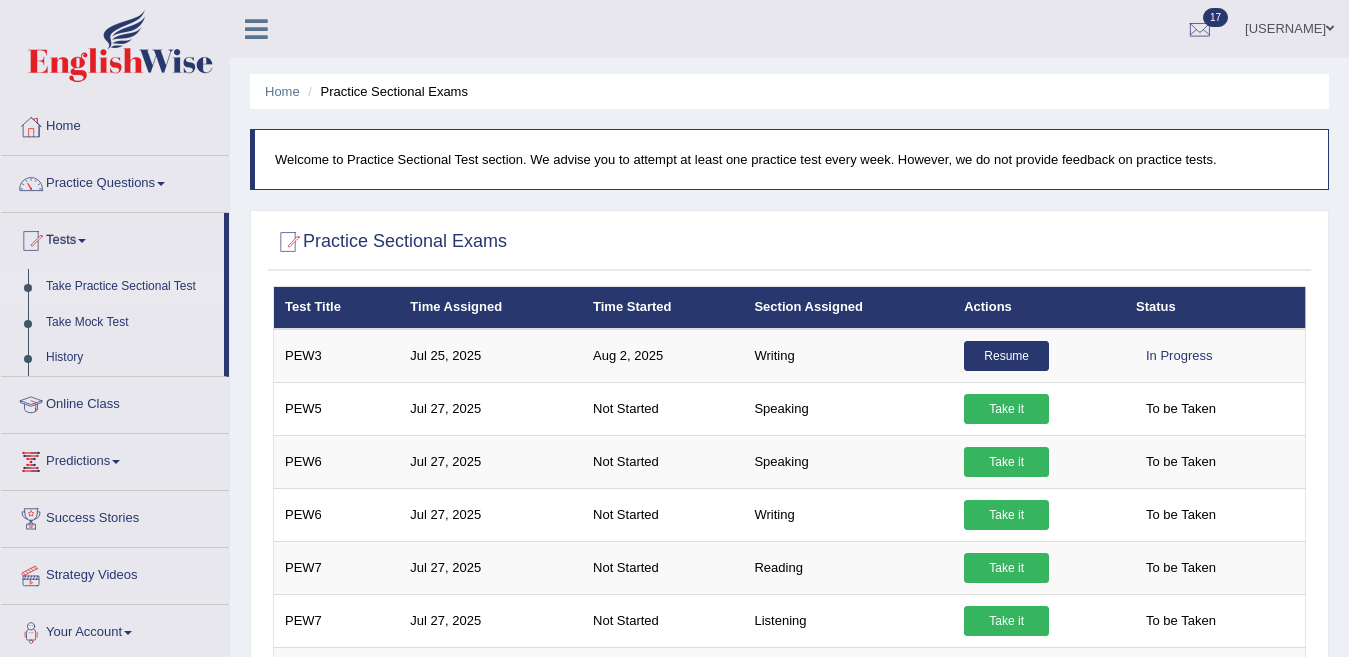 scroll, scrollTop: 0, scrollLeft: 0, axis: both 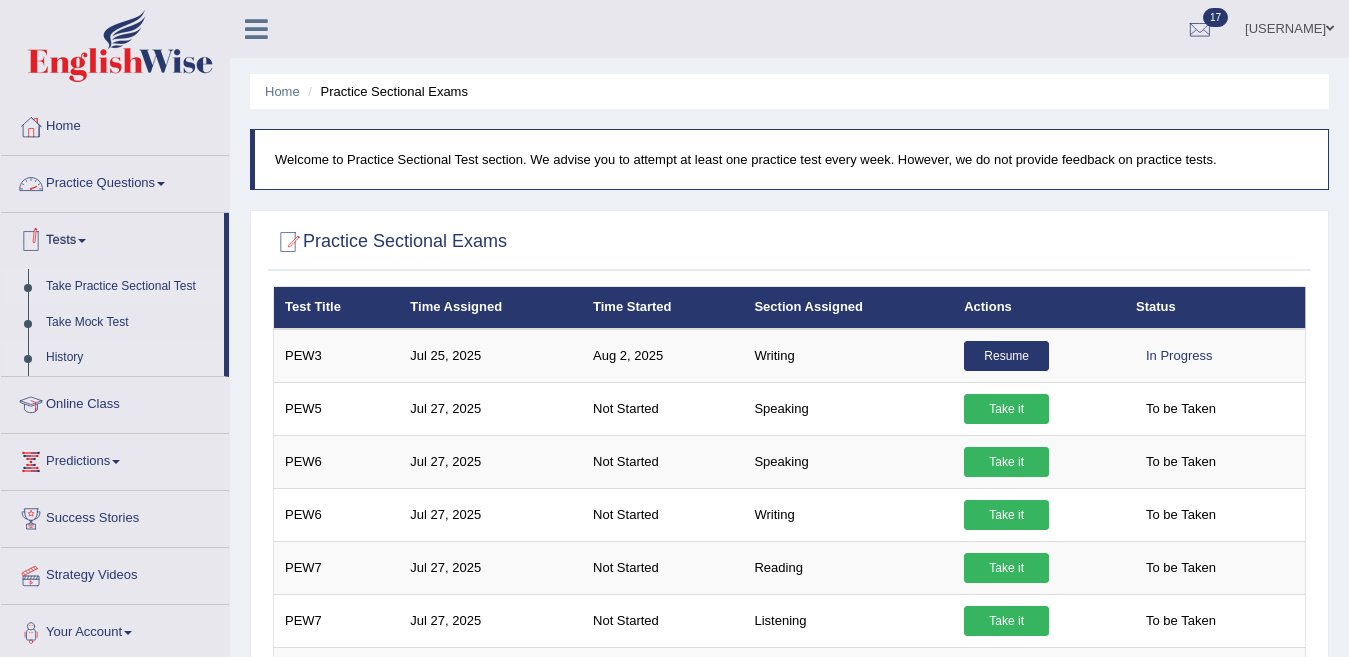 click on "History" at bounding box center (130, 358) 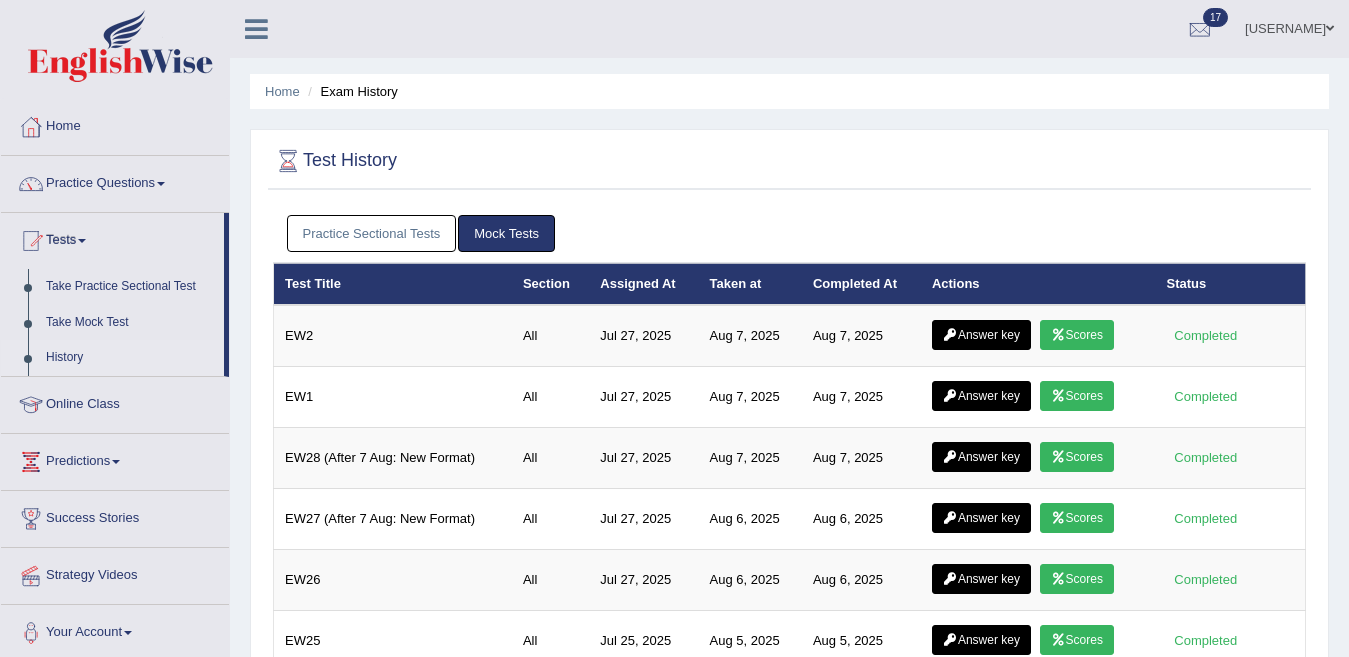 scroll, scrollTop: 0, scrollLeft: 0, axis: both 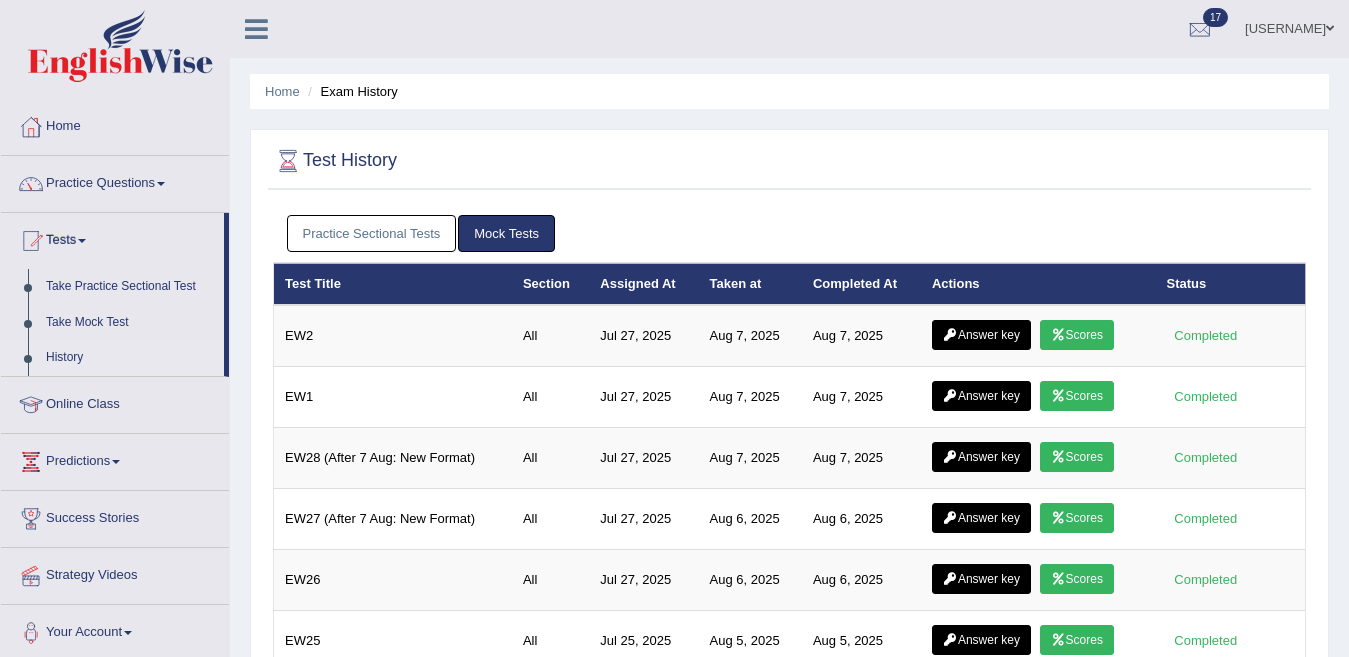 click on "Practice Sectional Tests" at bounding box center [372, 233] 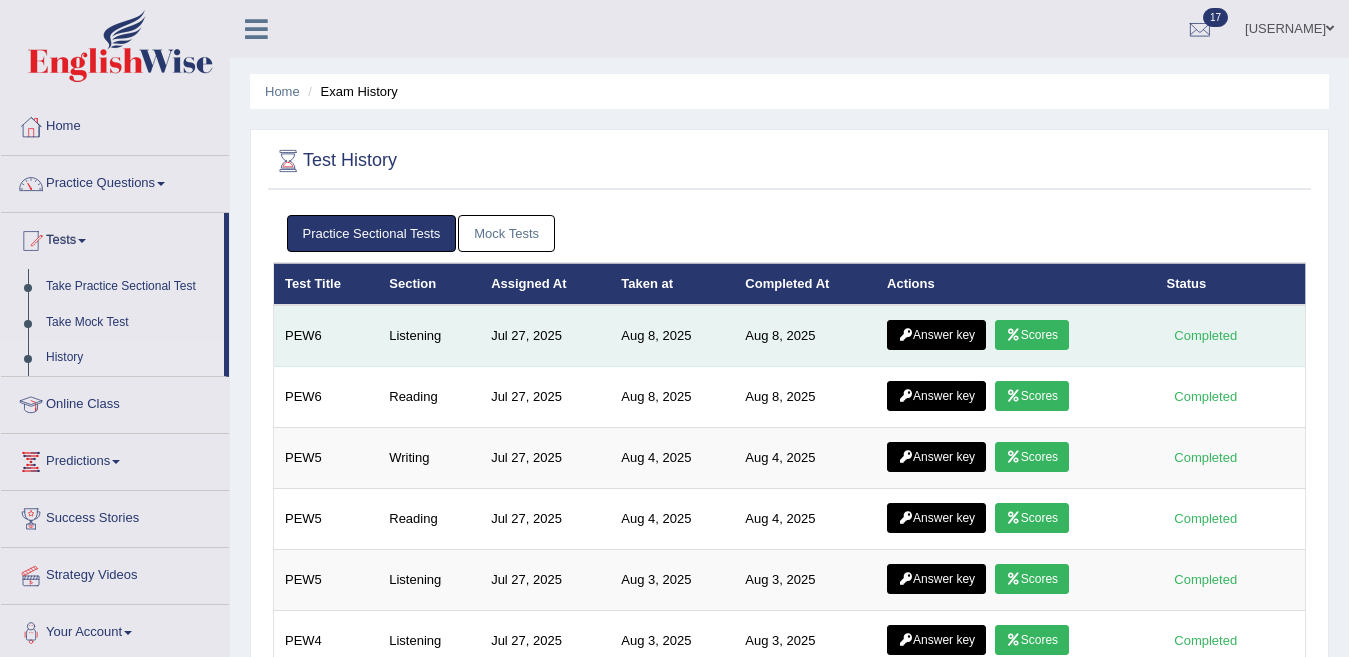 click on "Scores" at bounding box center (1032, 335) 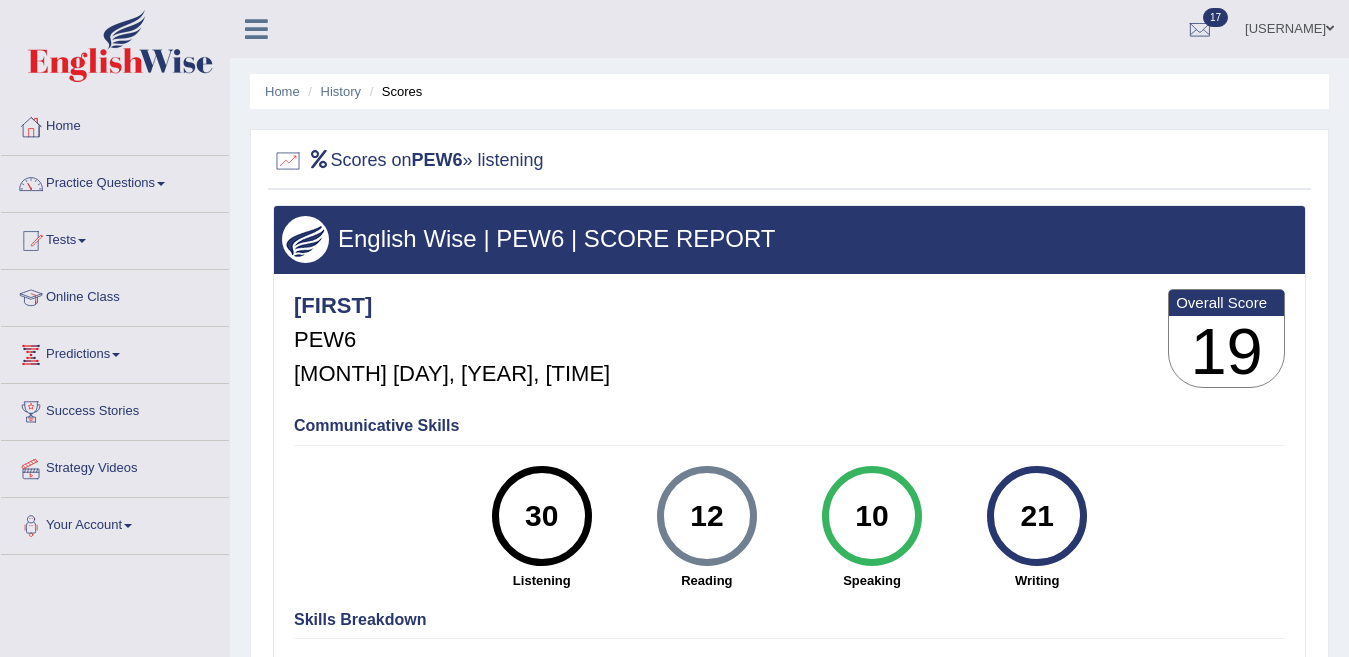 scroll, scrollTop: 0, scrollLeft: 0, axis: both 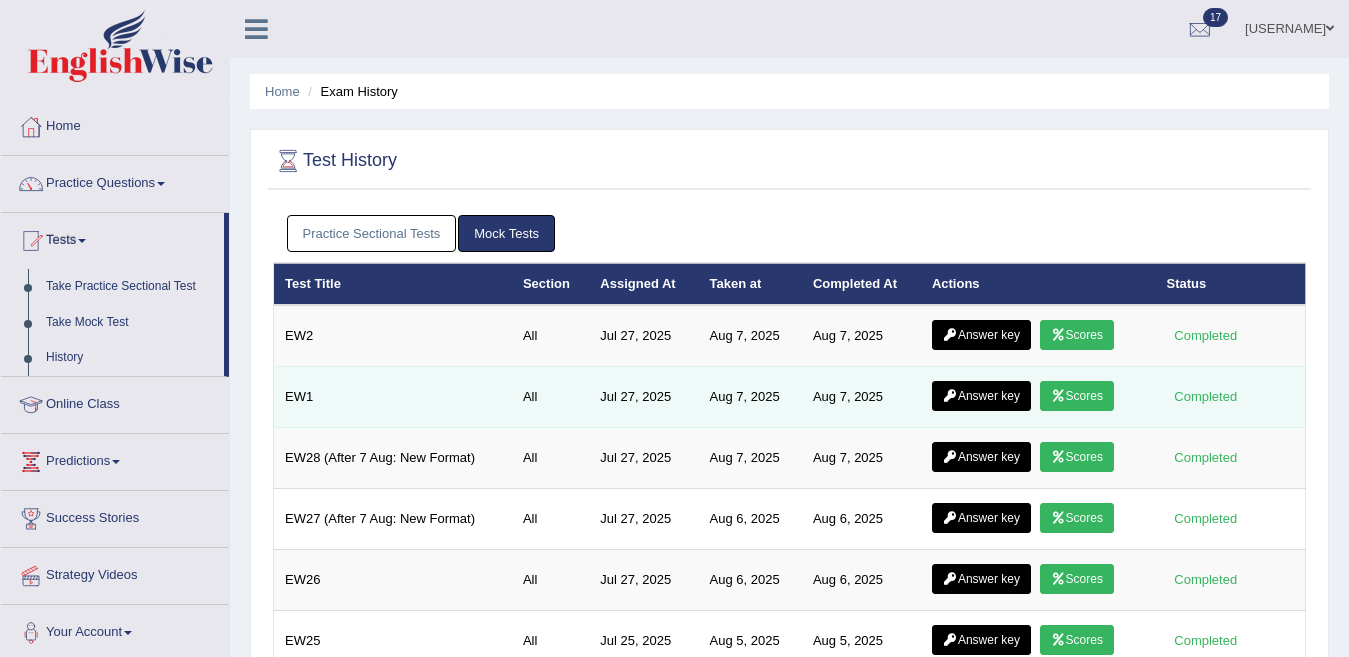 click on "Answer key" at bounding box center [981, 396] 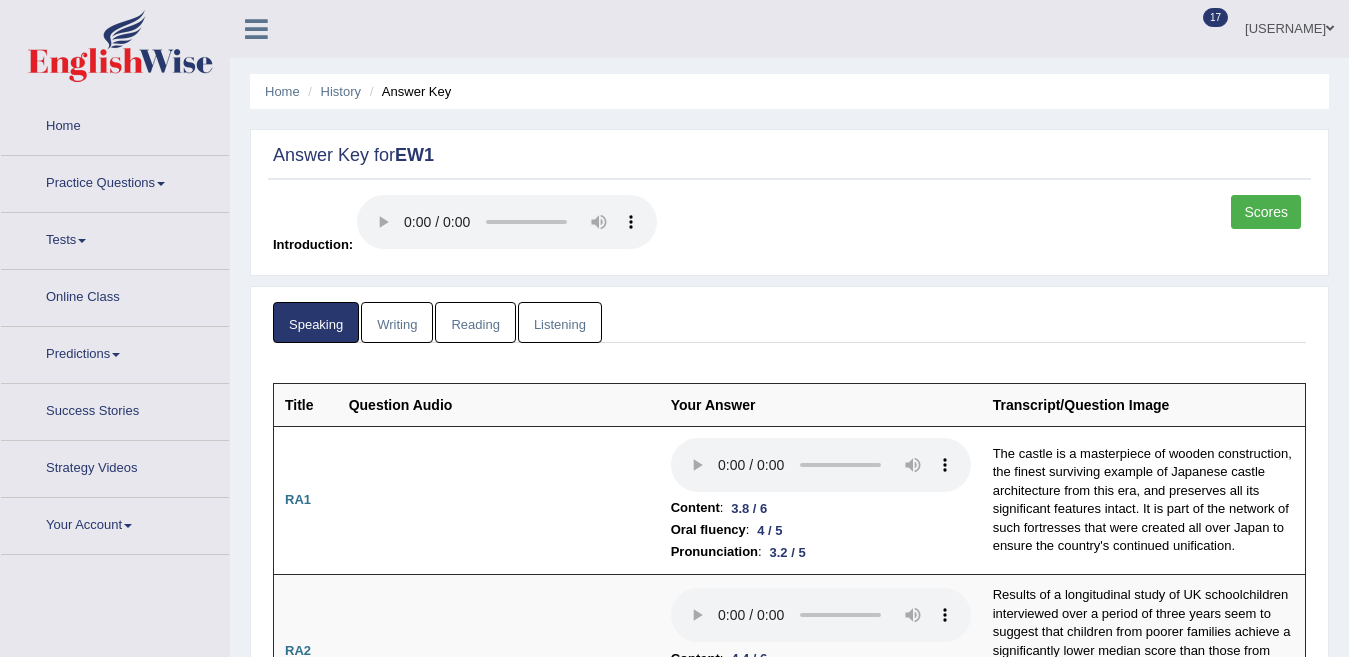 scroll, scrollTop: 0, scrollLeft: 0, axis: both 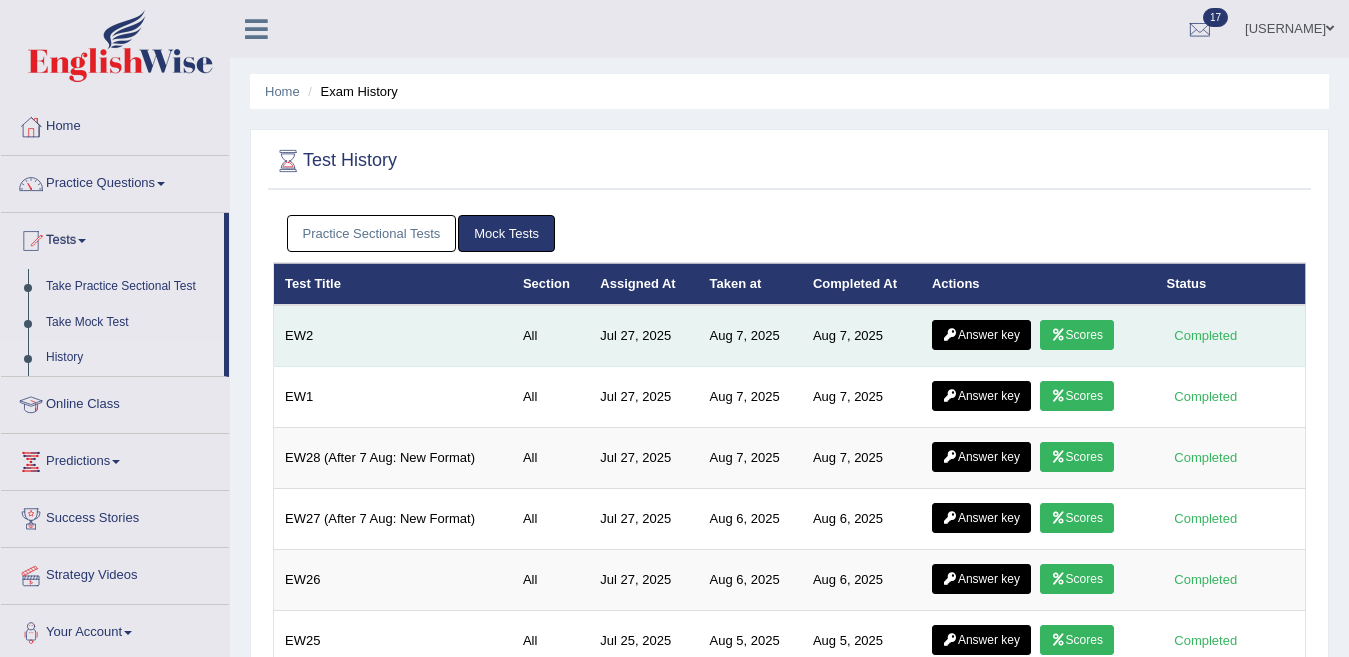 click on "Answer key" at bounding box center [981, 335] 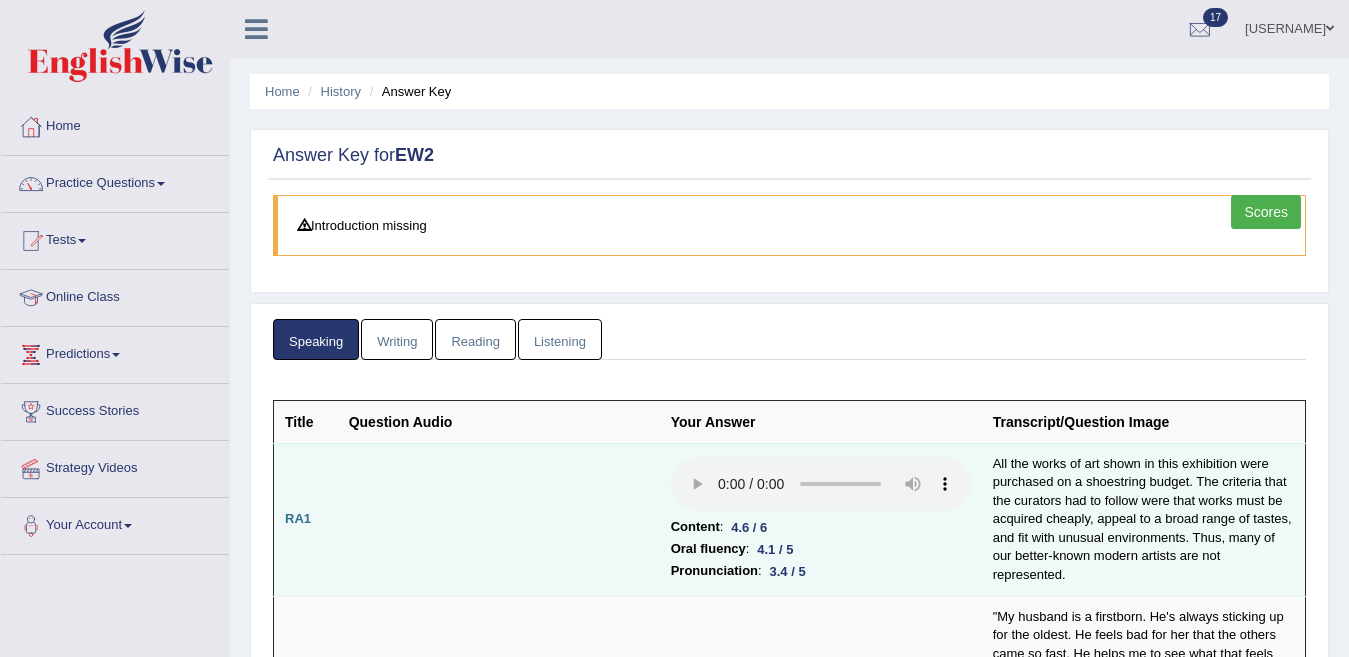 scroll, scrollTop: 0, scrollLeft: 0, axis: both 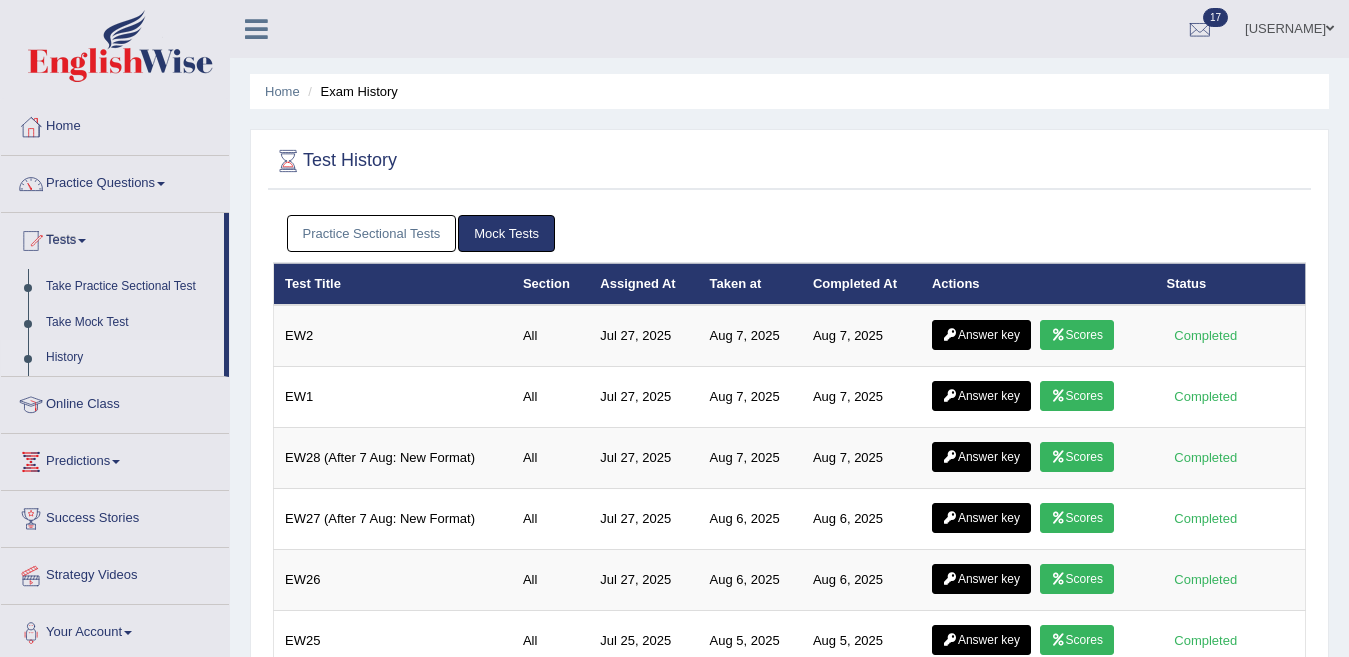 click on "Practice Sectional Tests" at bounding box center (372, 233) 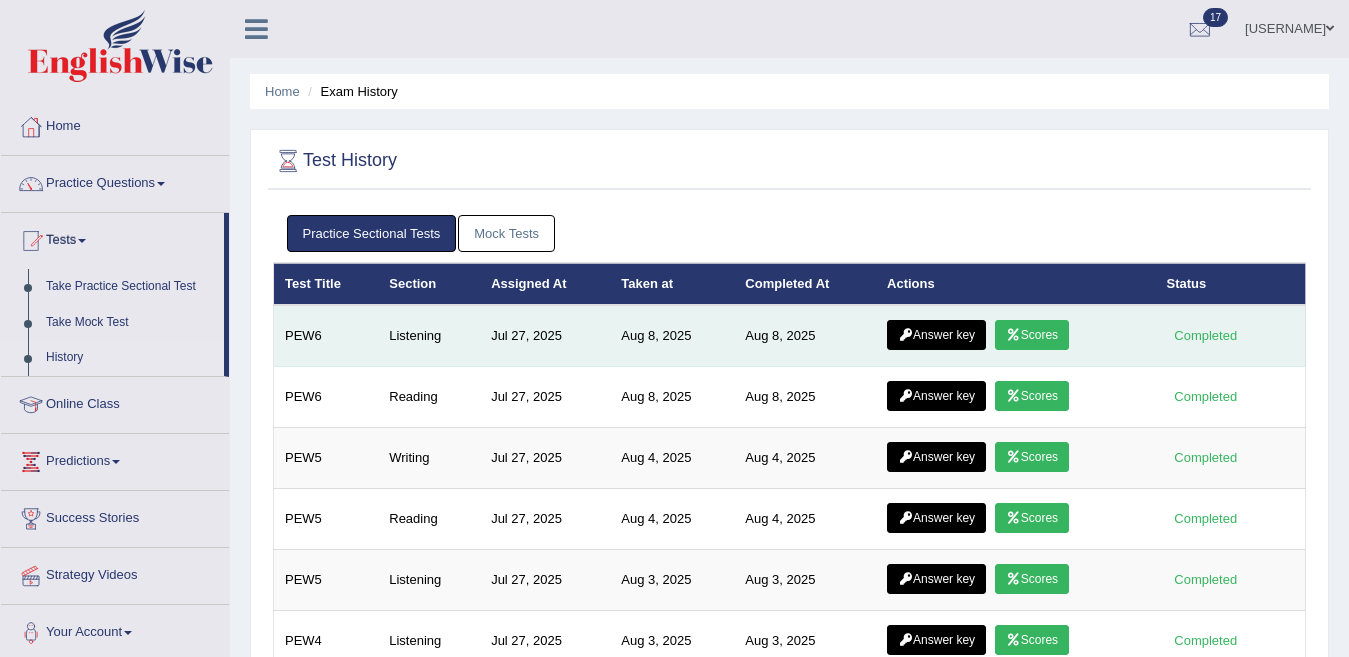 click at bounding box center (905, 335) 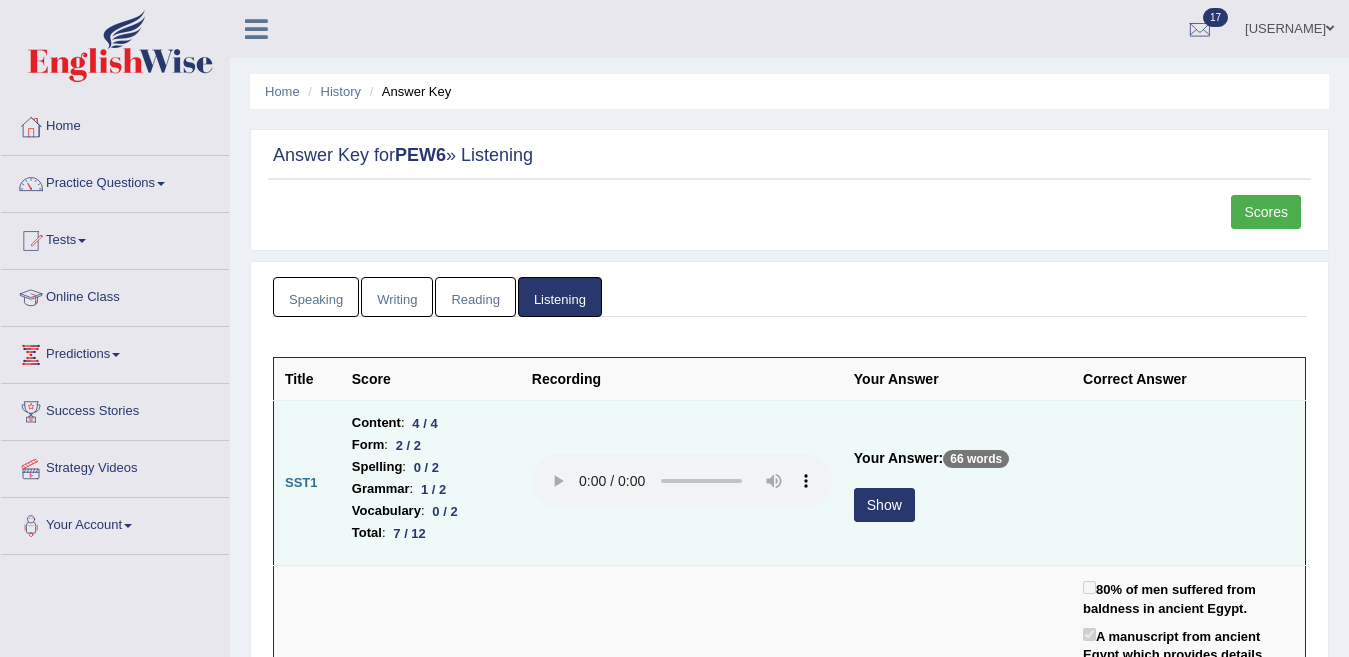 scroll, scrollTop: 0, scrollLeft: 0, axis: both 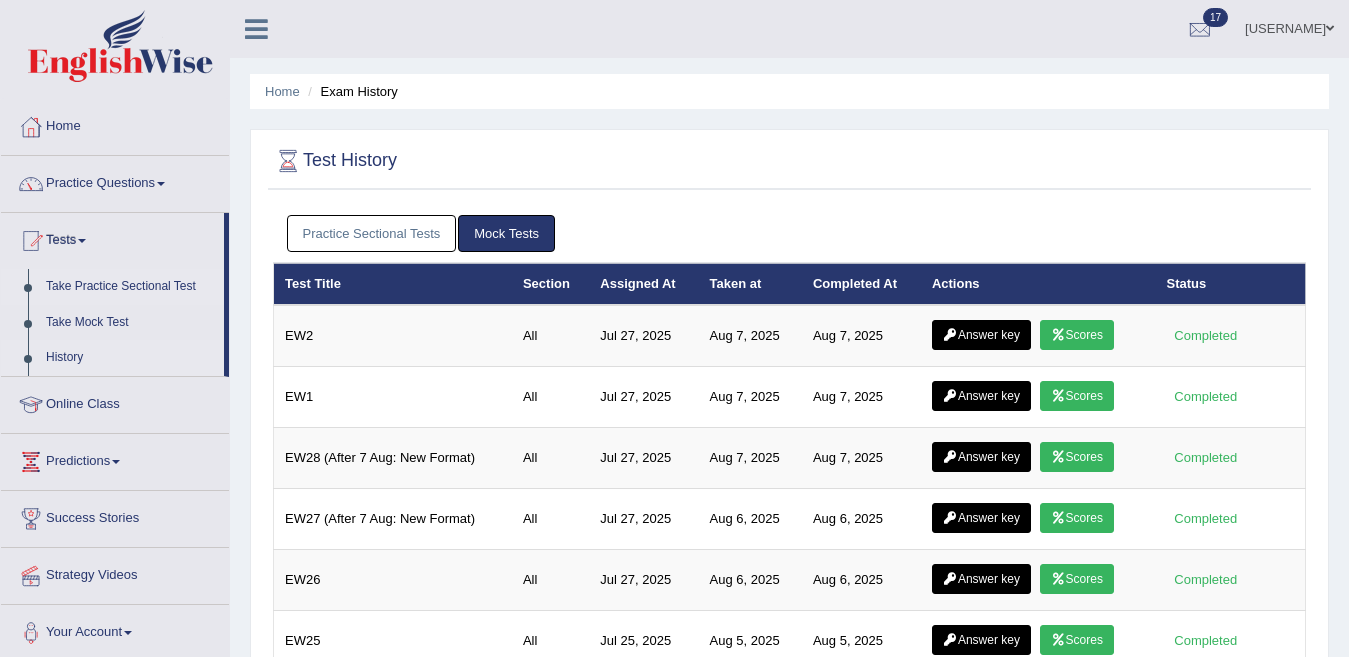 click on "Take Practice Sectional Test" at bounding box center (130, 287) 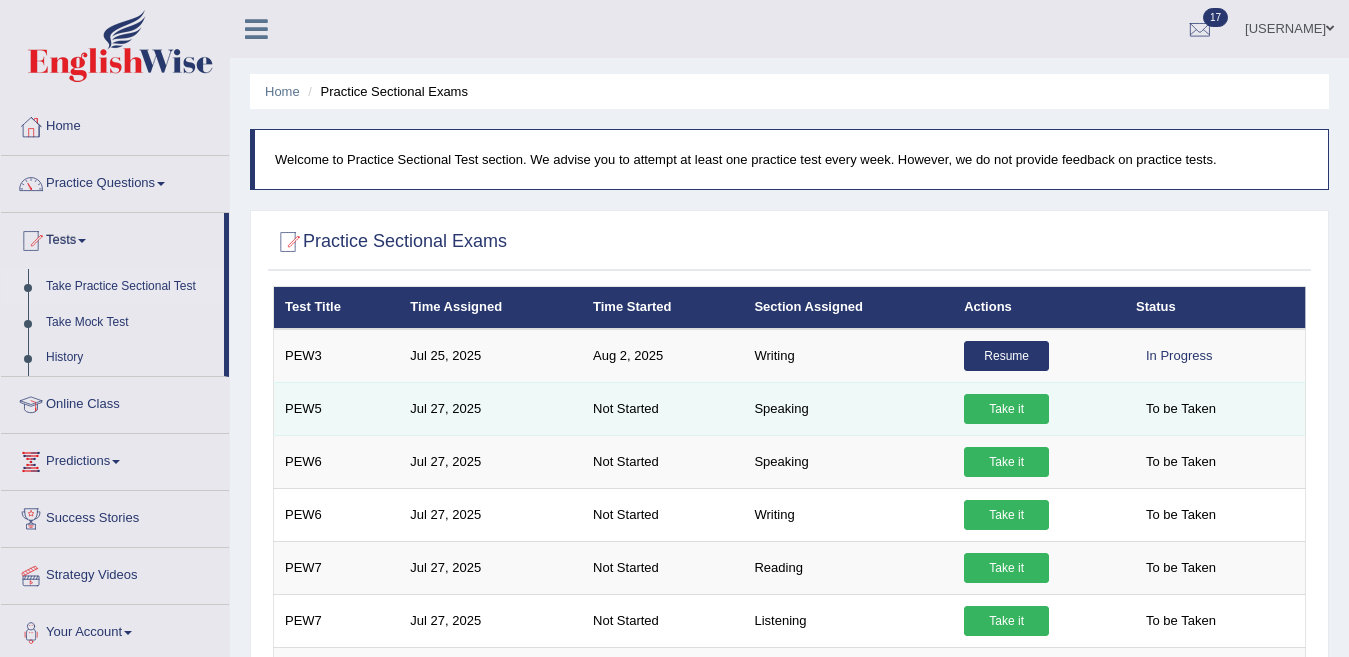 scroll, scrollTop: 0, scrollLeft: 0, axis: both 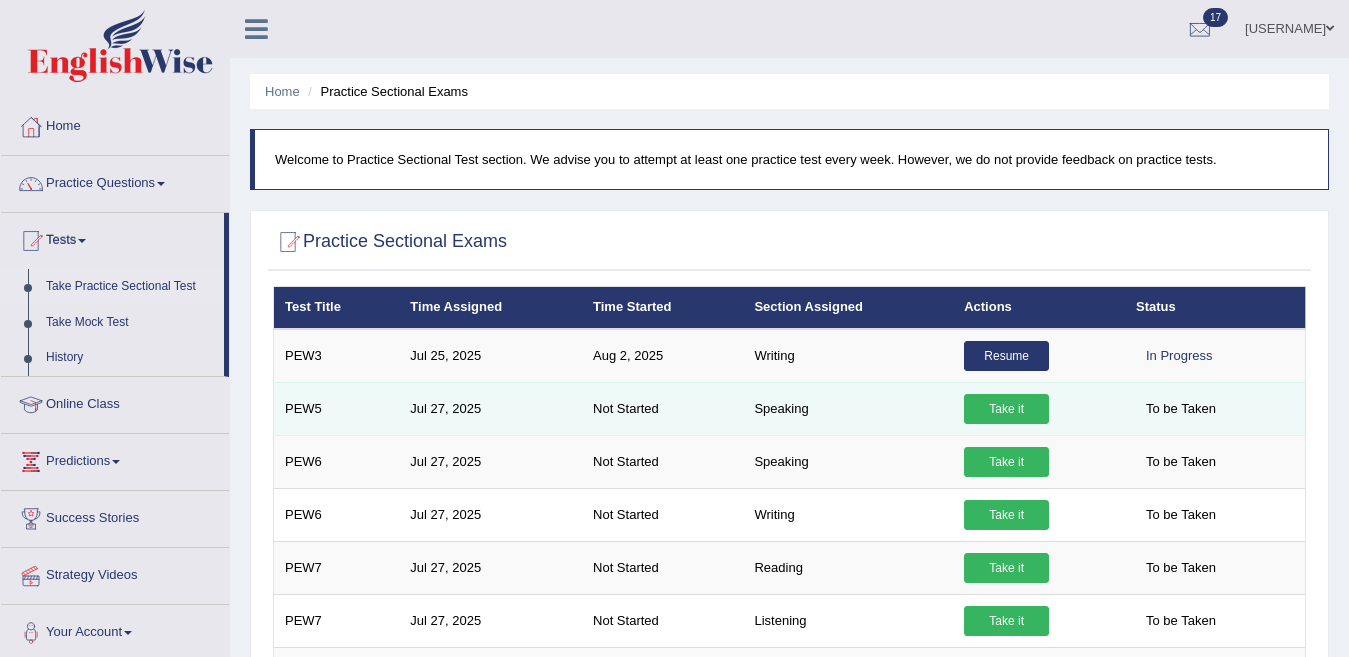 click on "Take it" at bounding box center [1006, 409] 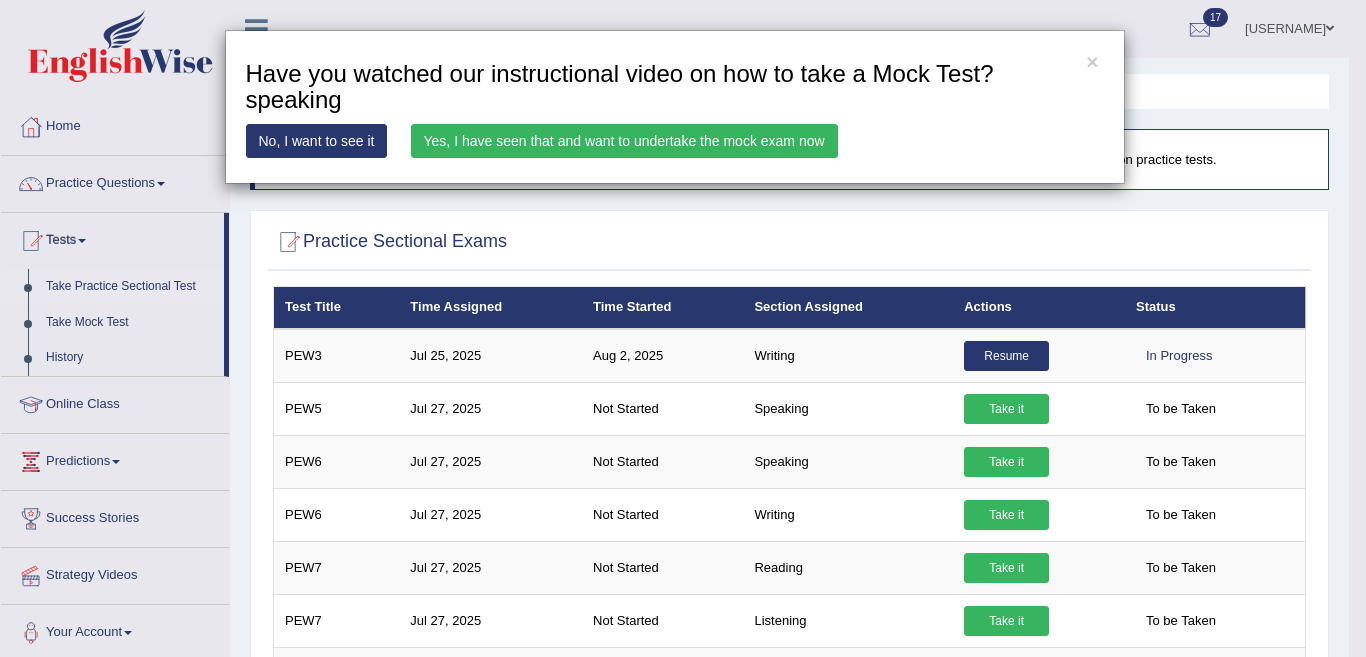 click on "Yes, I have seen that and want to undertake the mock exam now" at bounding box center [624, 141] 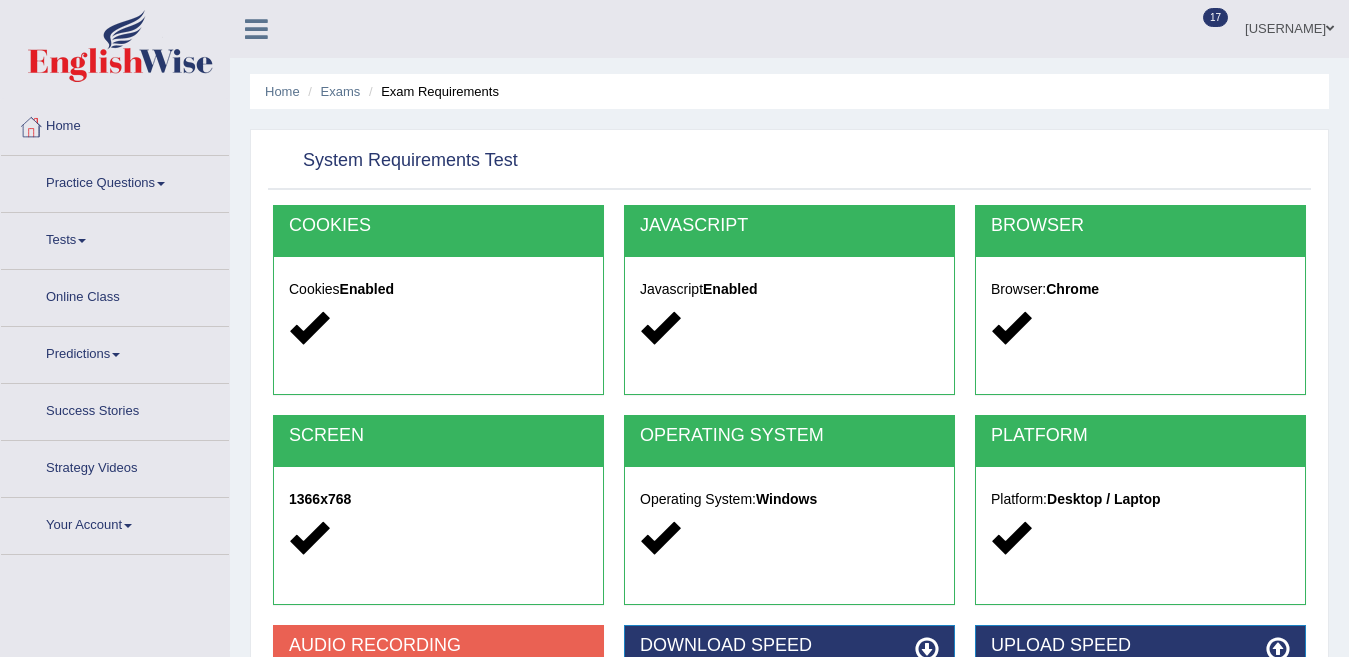 scroll, scrollTop: 0, scrollLeft: 0, axis: both 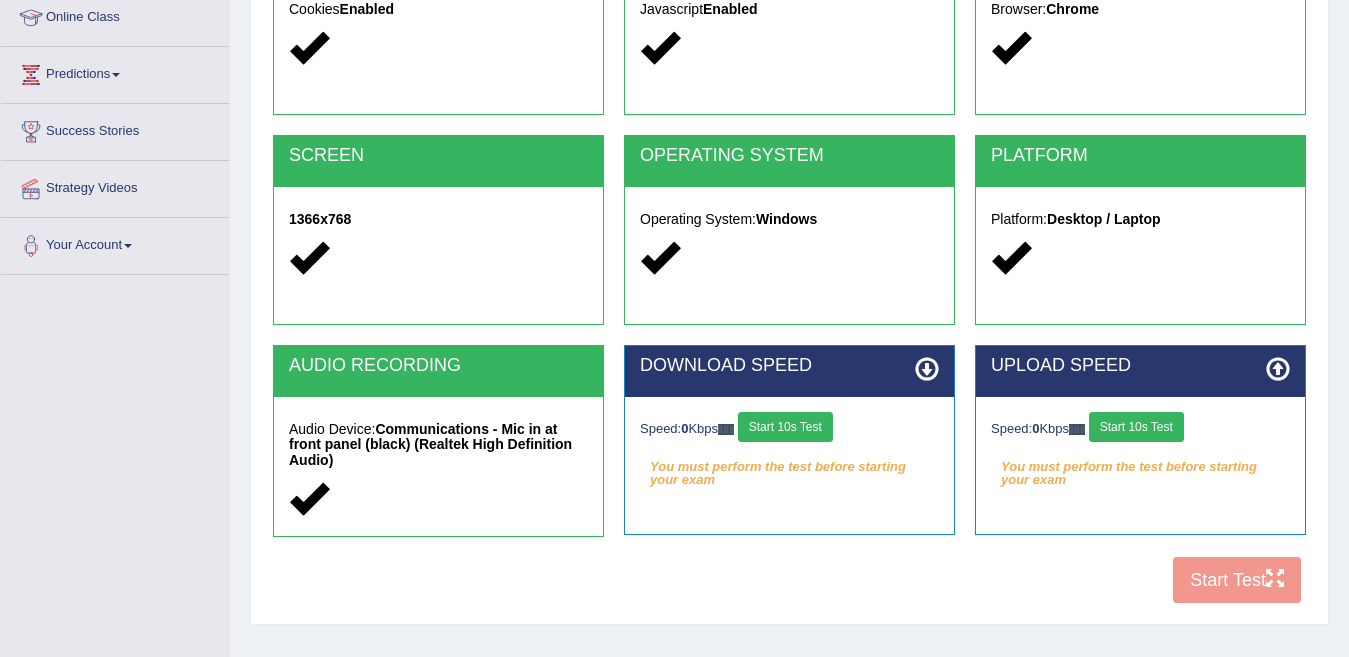 click on "Start 10s Test" at bounding box center (785, 427) 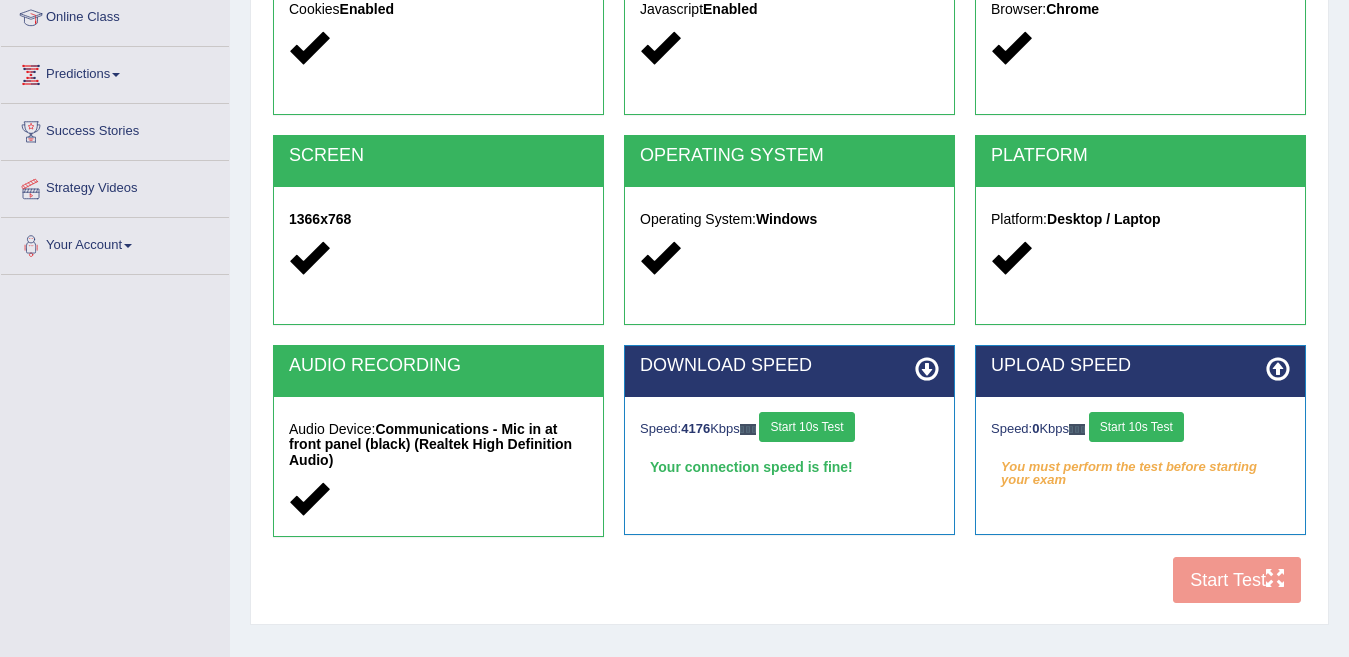 click on "Start 10s Test" at bounding box center (1136, 427) 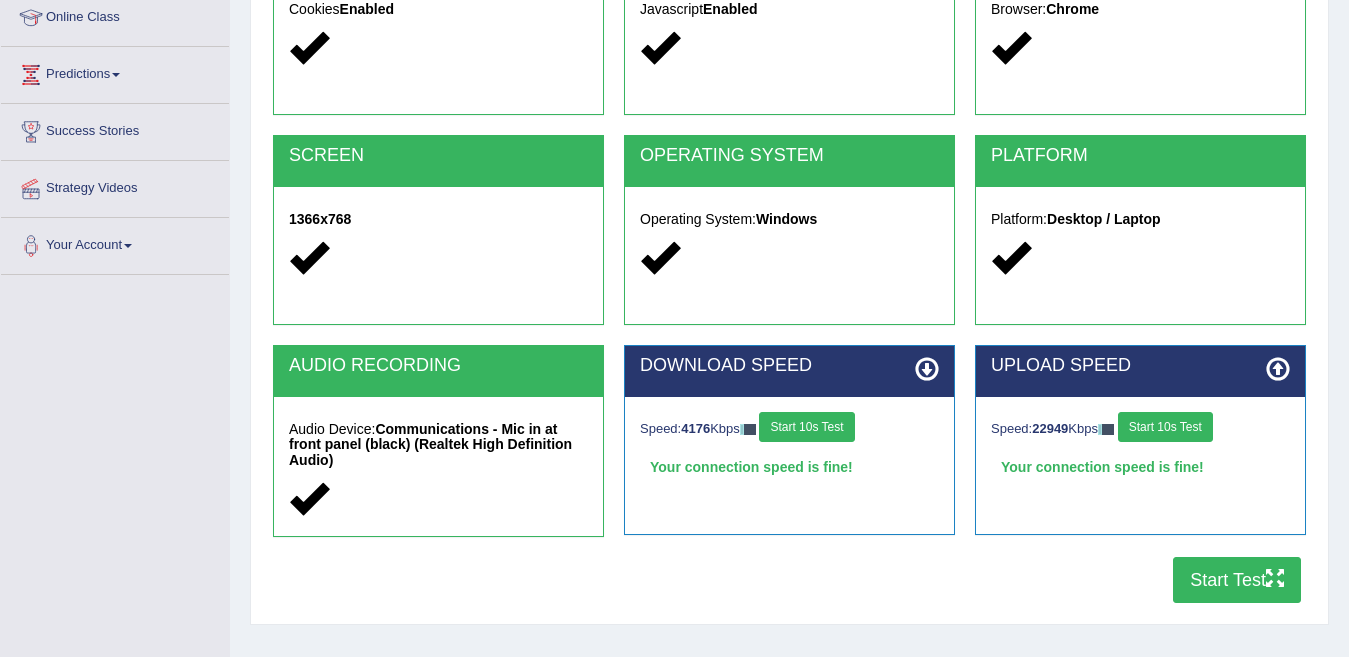 drag, startPoint x: 1214, startPoint y: 581, endPoint x: 1181, endPoint y: 623, distance: 53.413483 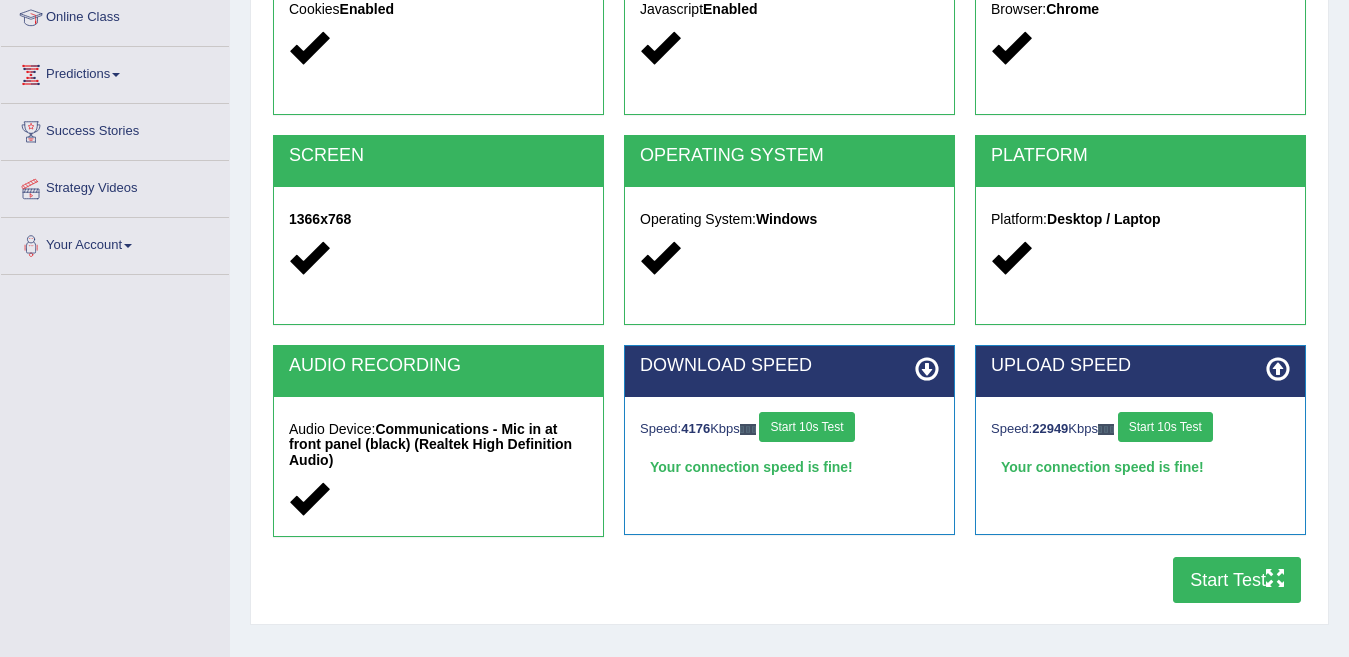 click on "Start Test" at bounding box center [1237, 580] 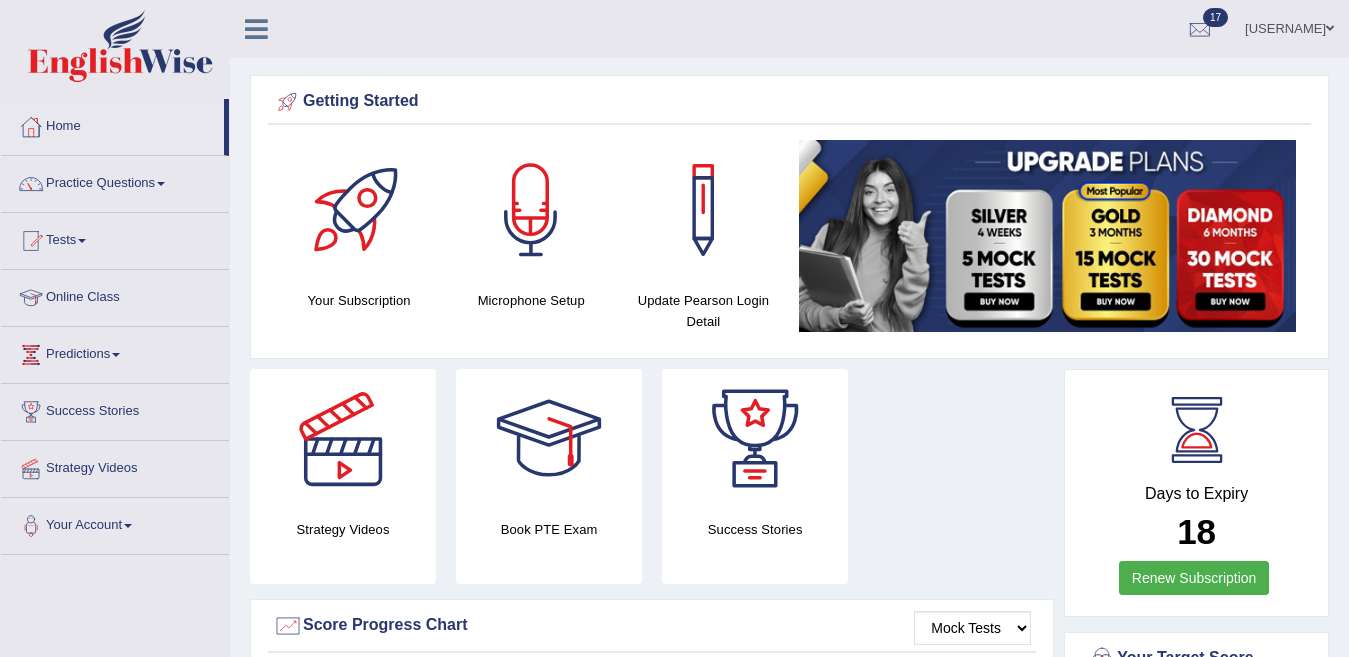 scroll, scrollTop: 0, scrollLeft: 0, axis: both 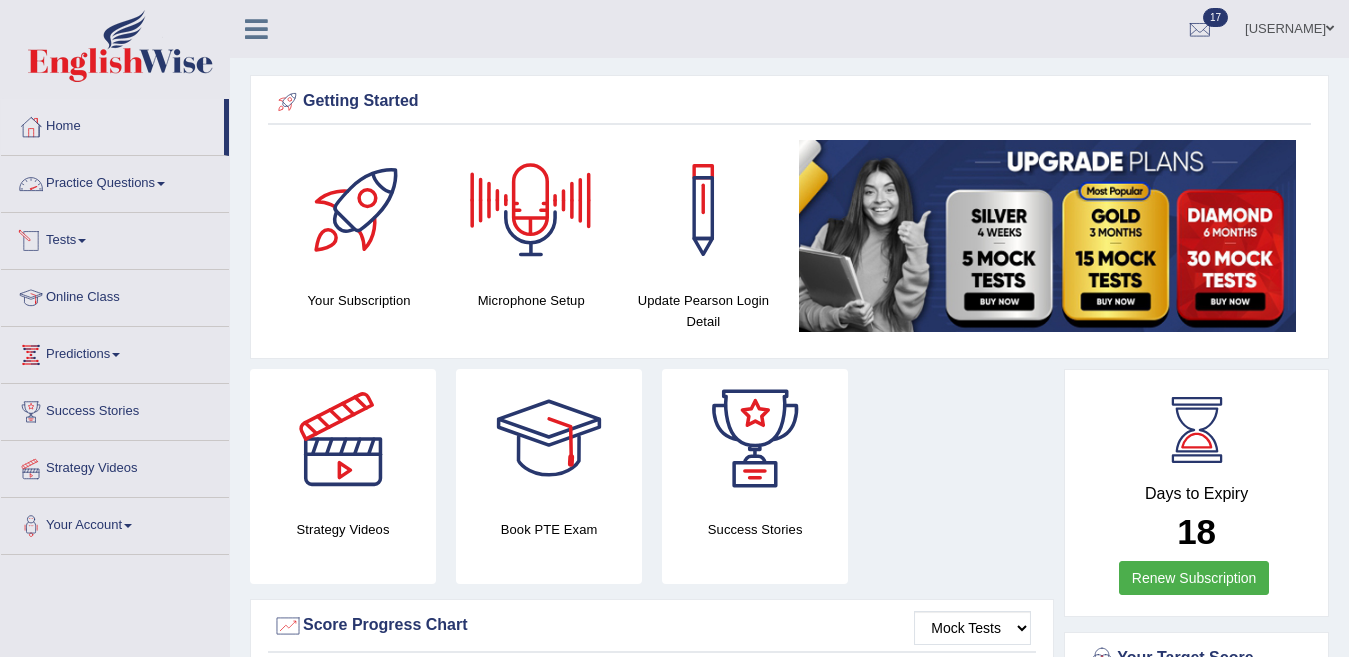 click on "Tests" at bounding box center [115, 238] 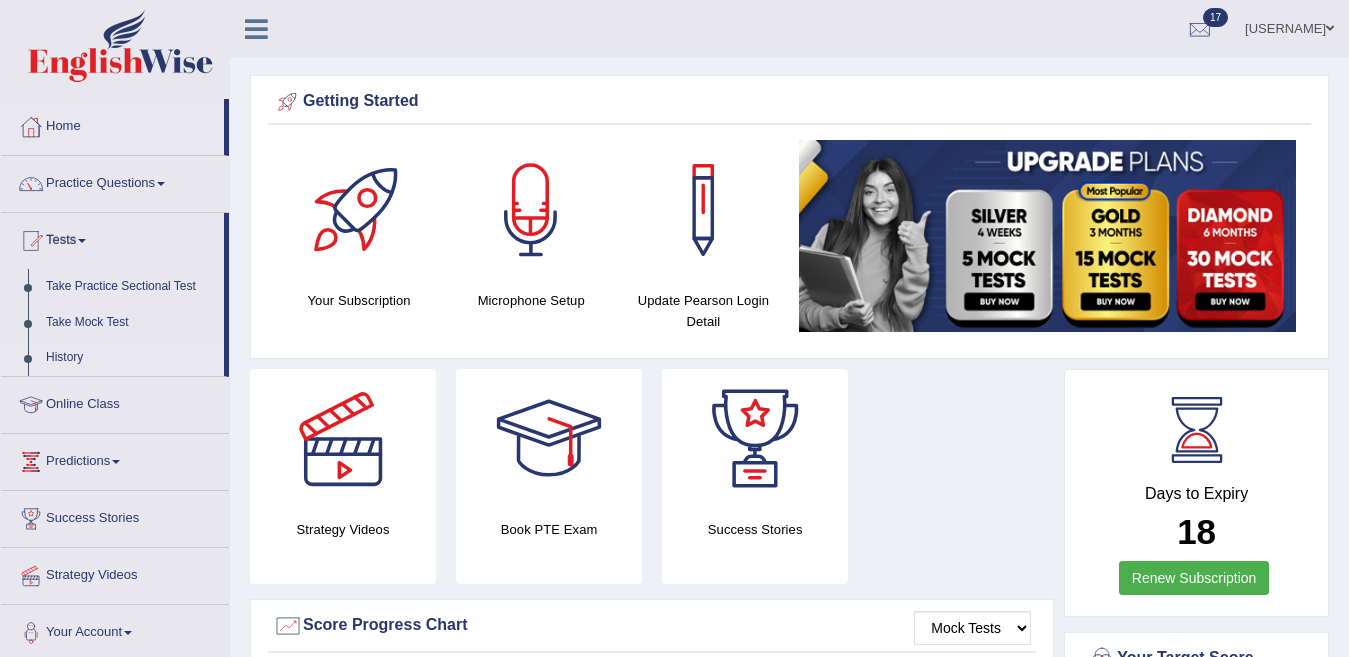 click on "History" at bounding box center [130, 358] 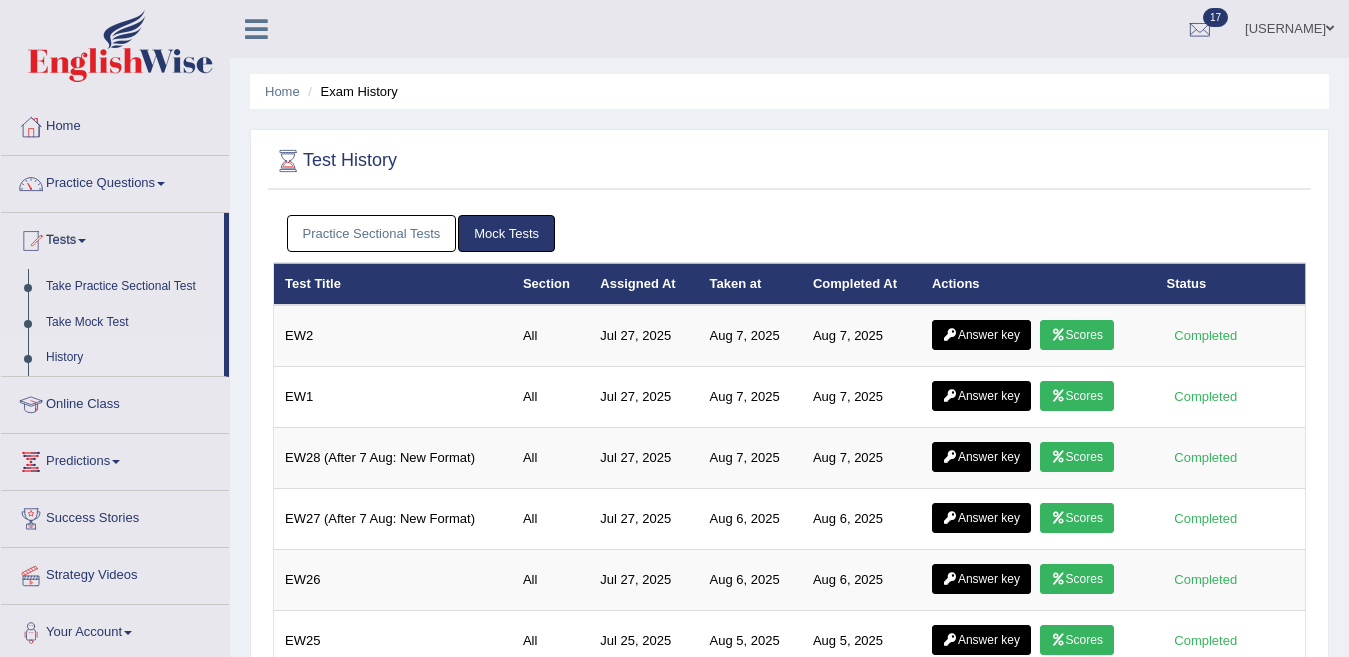 scroll, scrollTop: 0, scrollLeft: 0, axis: both 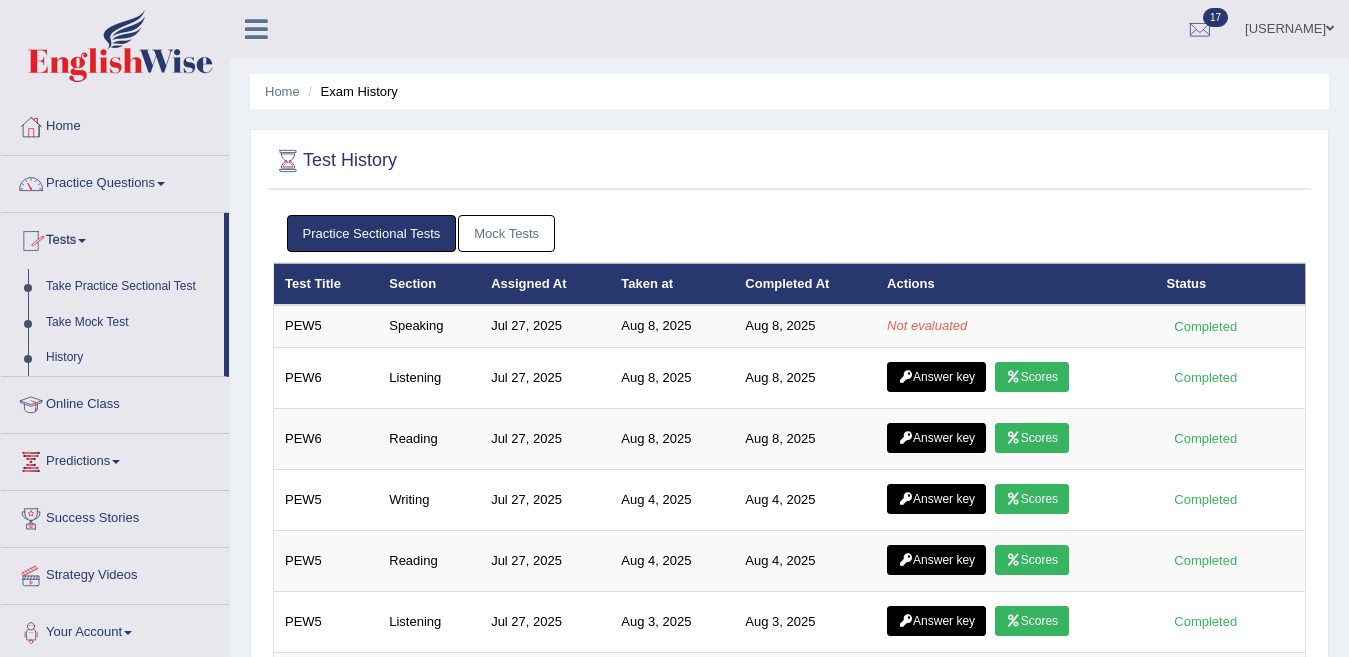 click on "Practice Questions" at bounding box center [115, 181] 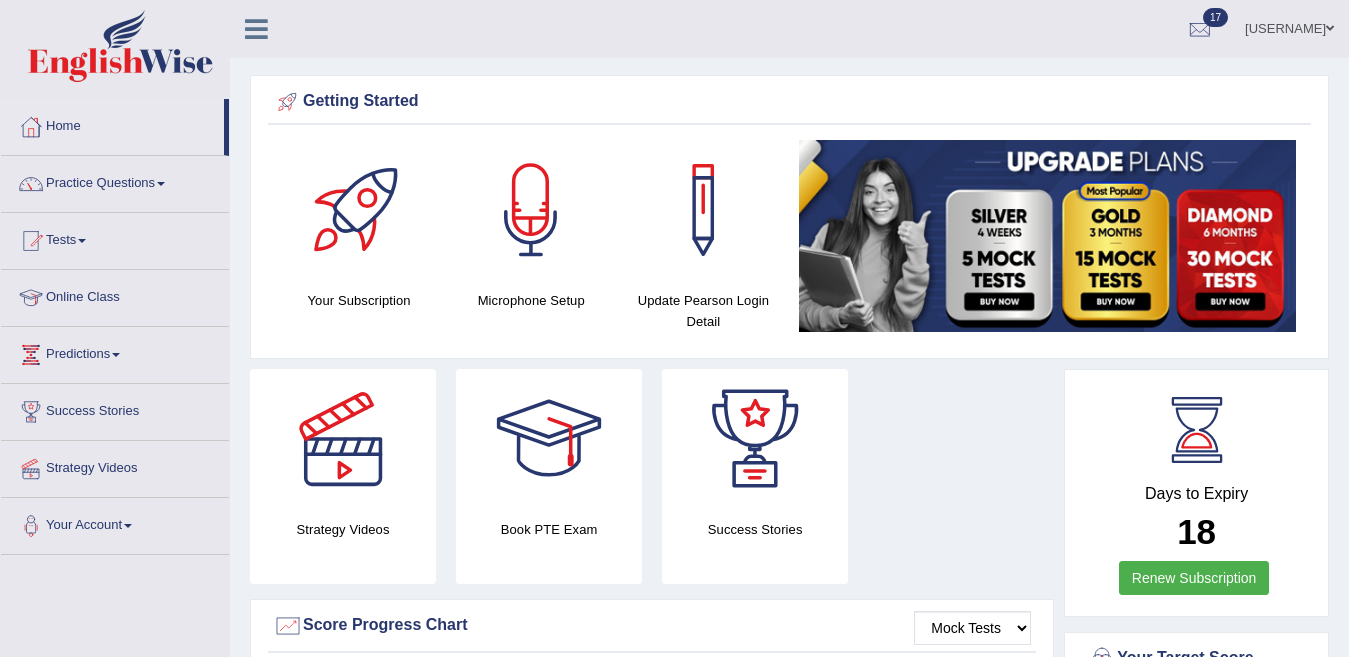 scroll, scrollTop: 0, scrollLeft: 0, axis: both 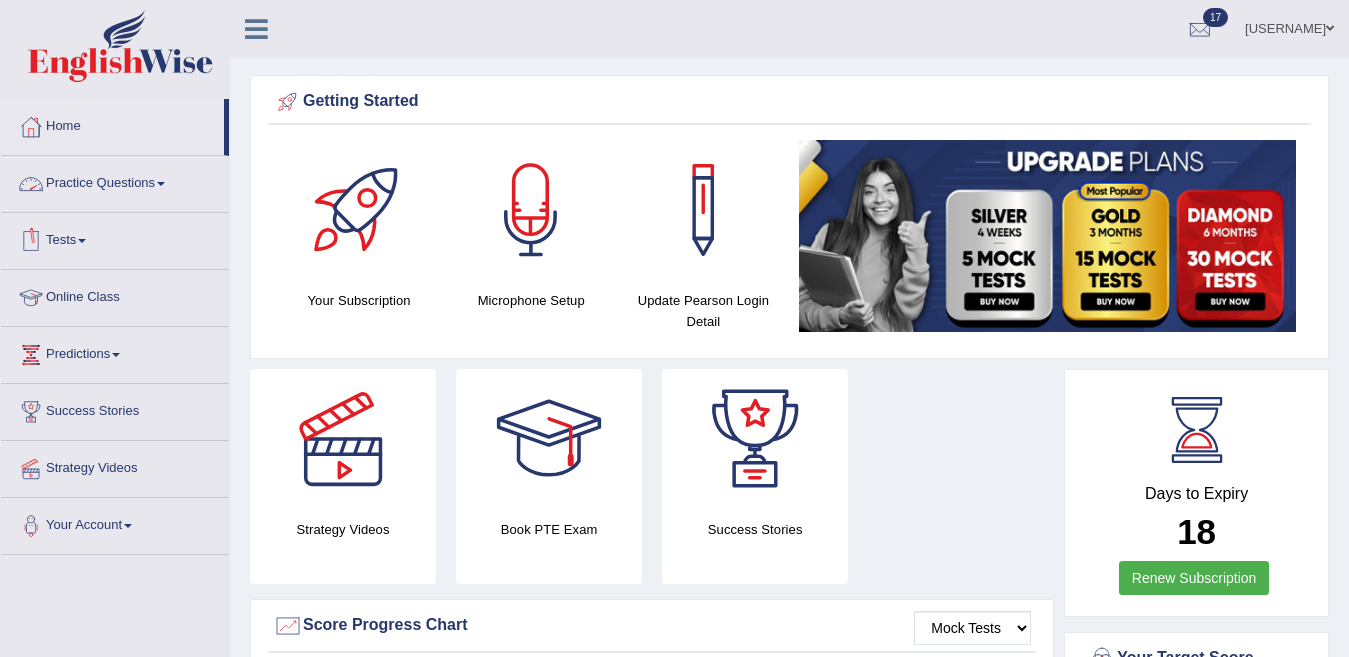 click on "Tests" at bounding box center (115, 238) 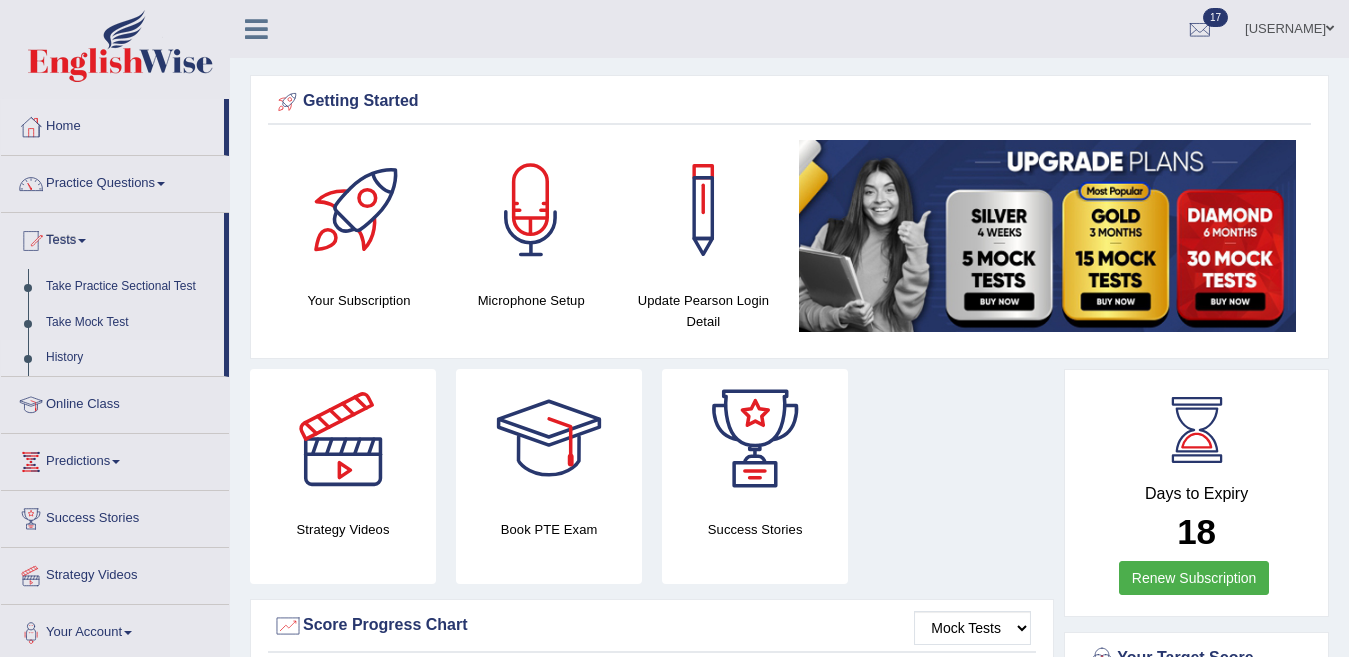 click on "History" at bounding box center [130, 358] 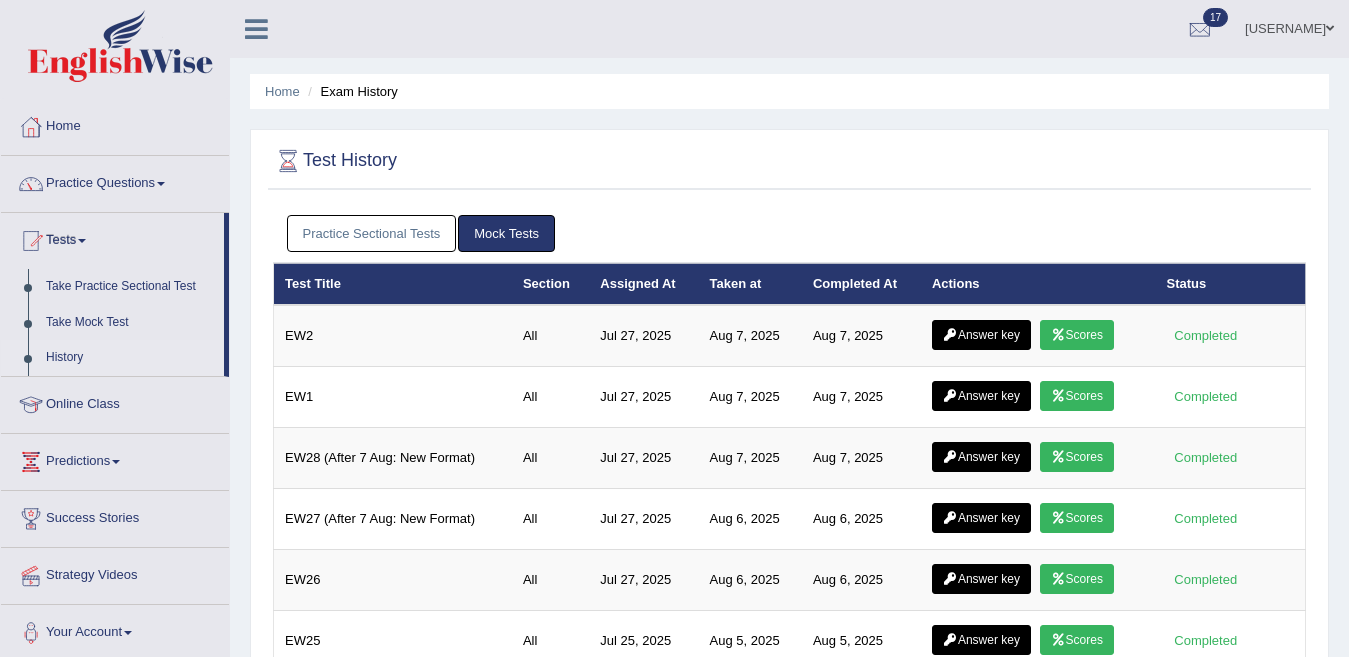scroll, scrollTop: 0, scrollLeft: 0, axis: both 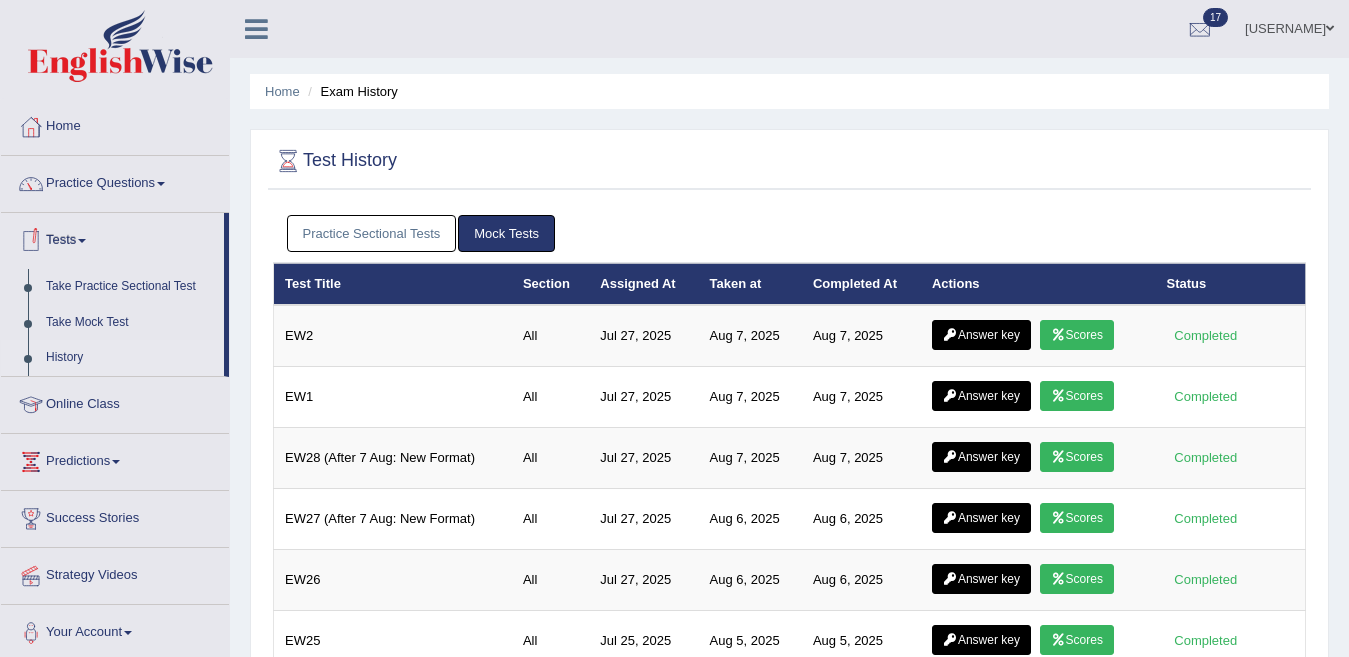click on "Practice Sectional Tests" at bounding box center (372, 233) 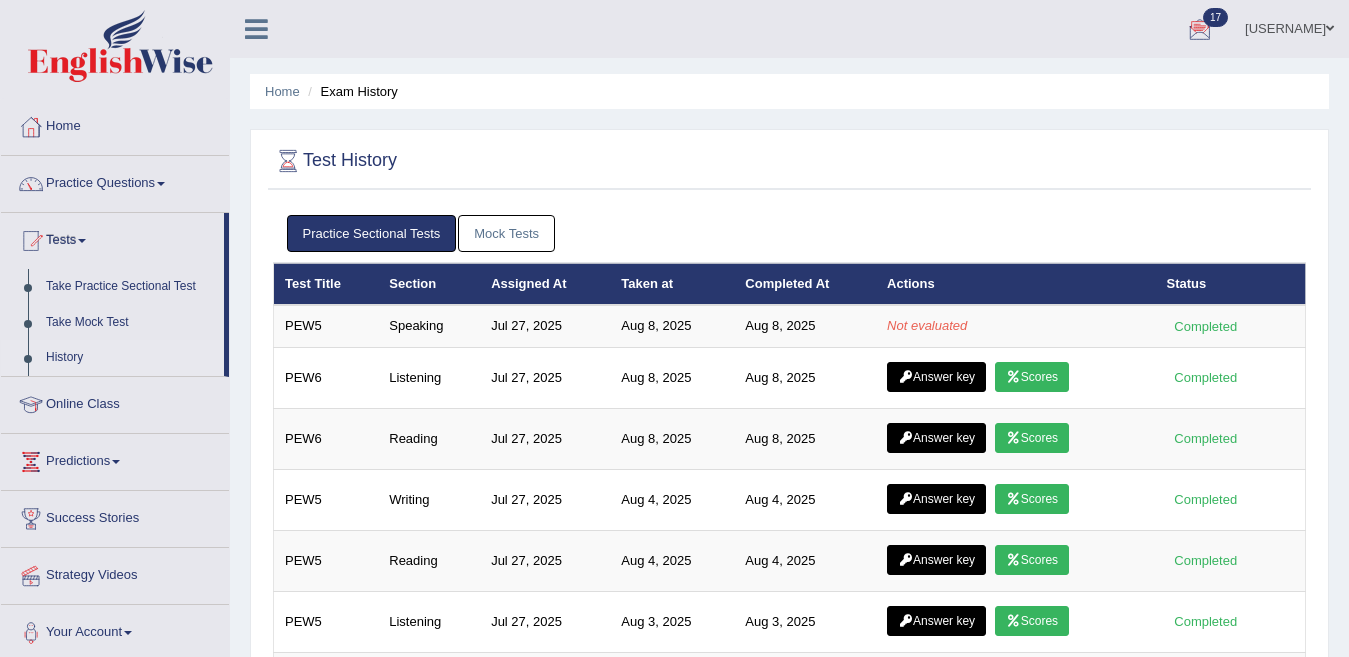 click at bounding box center [1200, 30] 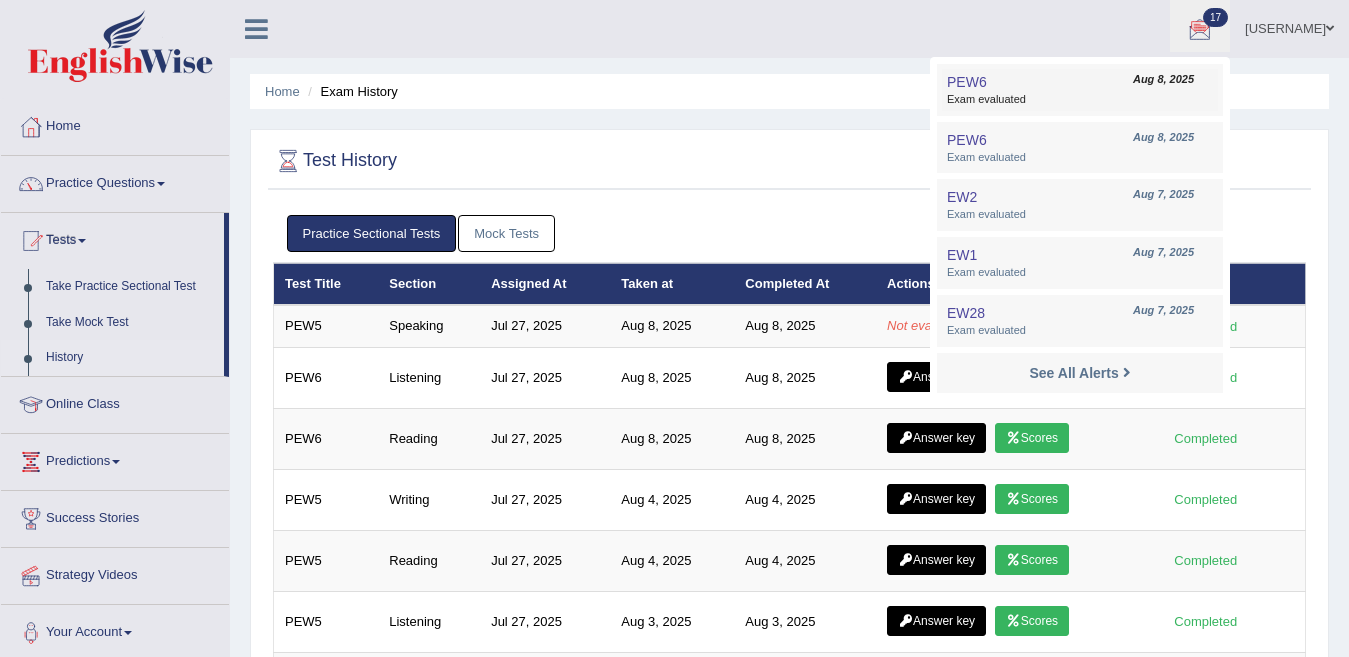 click on "PEW6
Aug 8, 2025
Exam evaluated" at bounding box center (1080, 90) 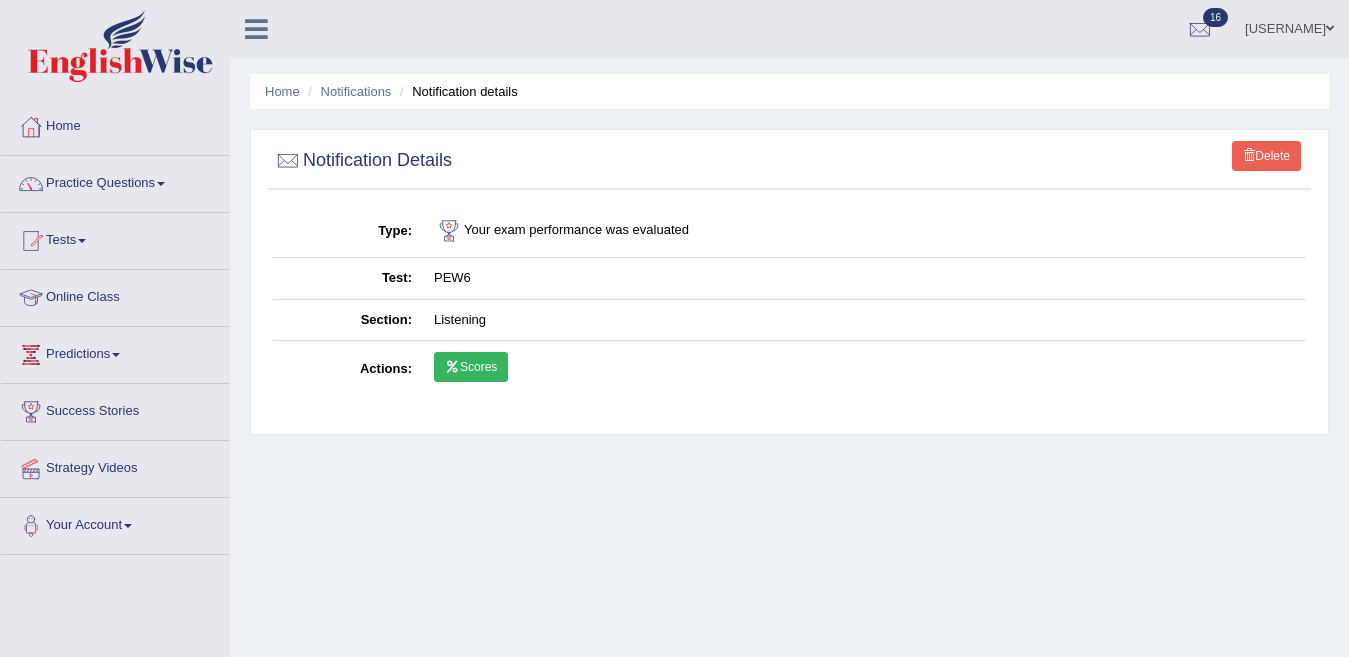 scroll, scrollTop: 0, scrollLeft: 0, axis: both 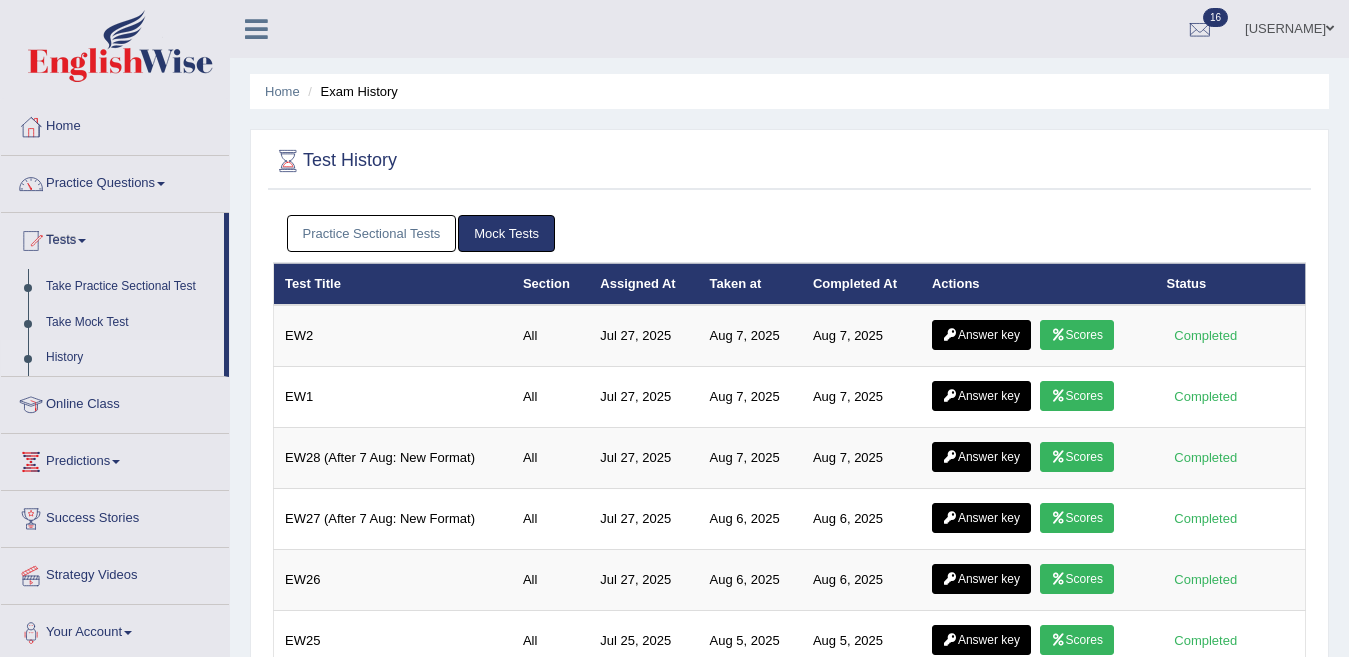 click on "Practice Sectional Tests" at bounding box center (372, 233) 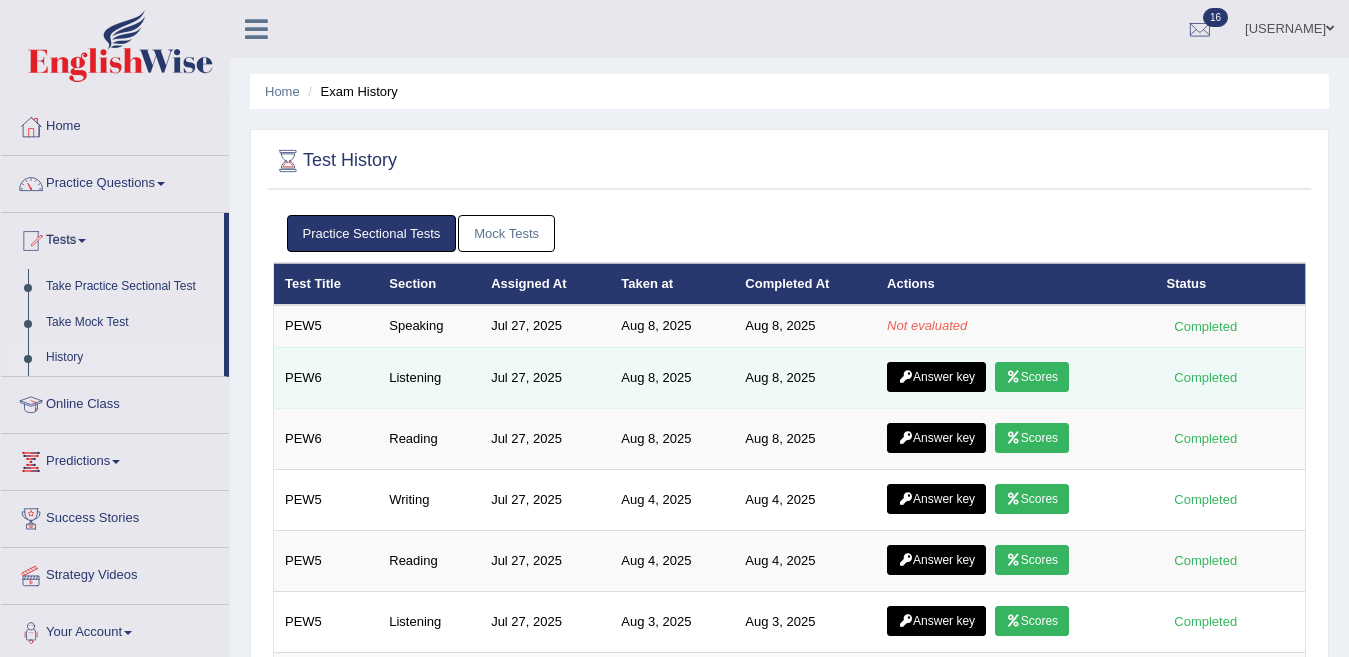 click on "Answer key" at bounding box center [936, 377] 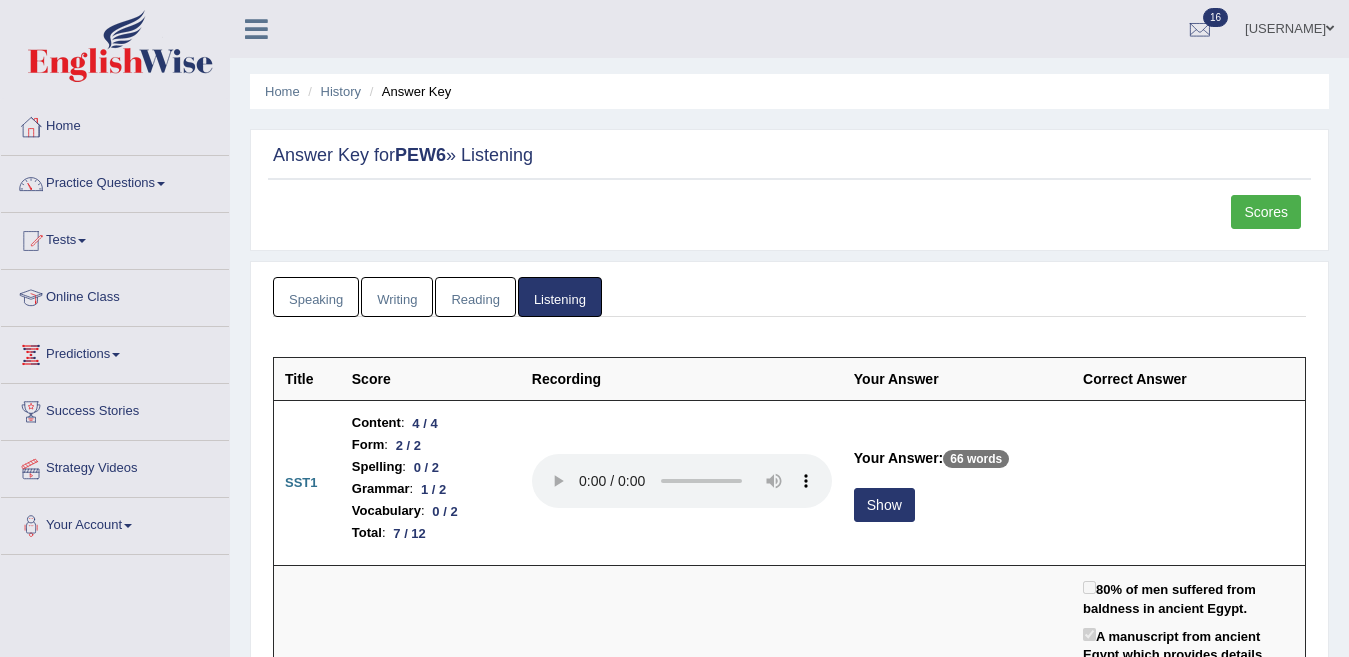 scroll, scrollTop: 0, scrollLeft: 0, axis: both 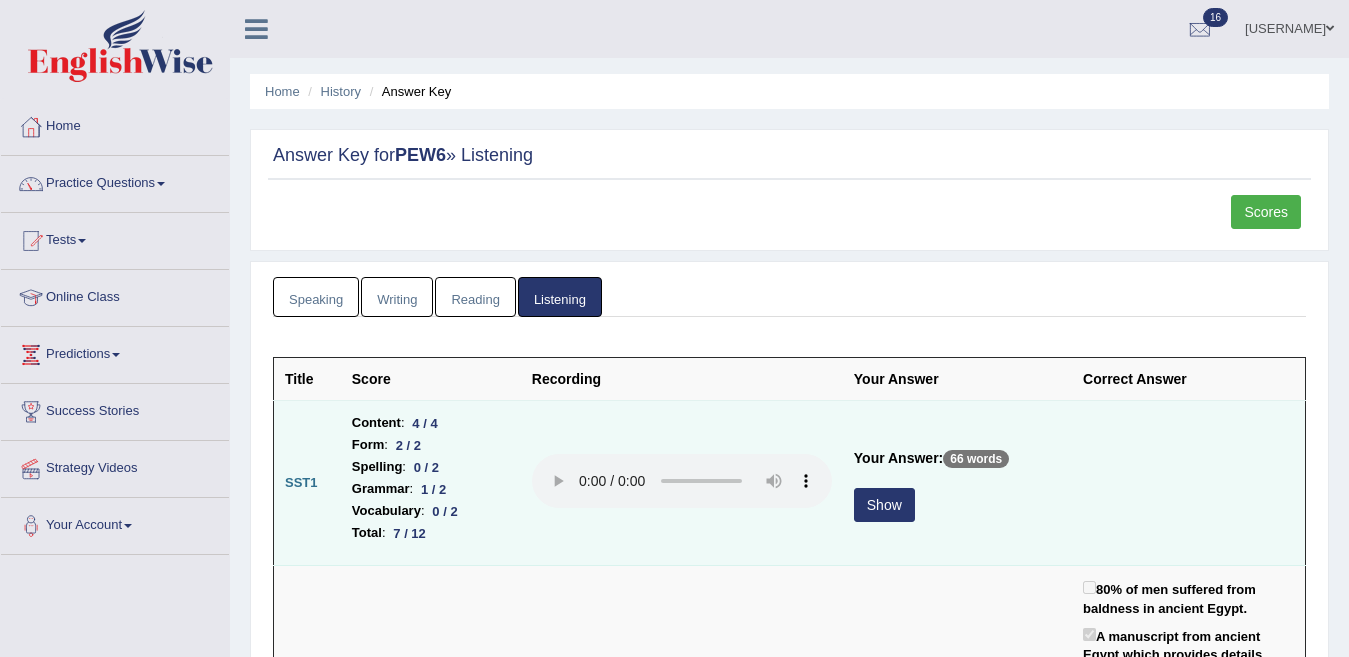 click on "Show" at bounding box center [884, 505] 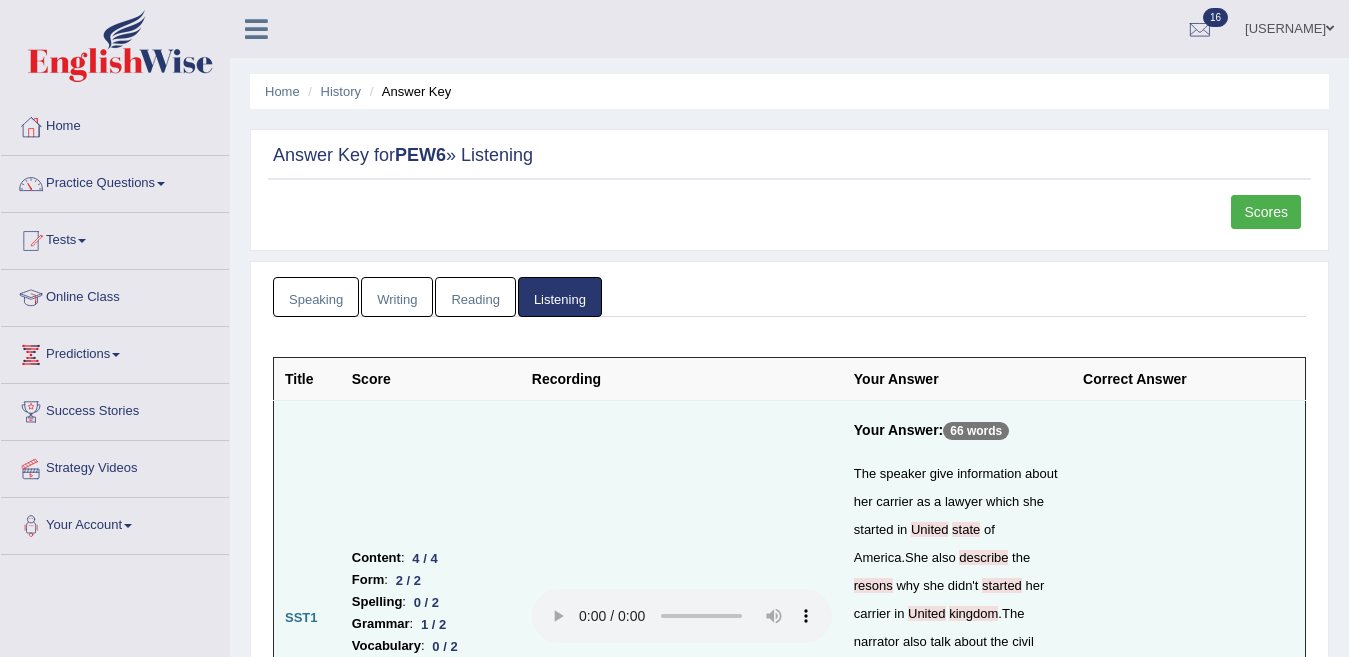 click on "Home
History
Answer Key
Answer Key for  PEW6   » Listening
Scores
Speaking
Writing
Reading
Listening
Title Question Audio Your Answer Transcript/Question Image RA1 [Not answered ] RA2 [Not answered ] RA3 [Not answered ] RA4 [Not answered ] RA5 [Not answered ] RA6 [Not answered ] RS1 [Not answered ] RS2 [Not answered ] RS3 [Not answered ] RS4 [Not answered ] RS5 [Not answered ] RS6 [Not answered ] RS7 [Not answered ] RS8 [Not answered ] RS9 [Not answered ] RS10 [Not answered ] DI1 [Not answered ] DI2 [Not answered ] DI3 [Not answered ] DI4 [Not answered ] DI5 [Not answered ] RL1 [Not answered ] RL2 [Not answered ] ASQ1 [Not answered ] ASQ2 [Not answered ] ASQ3 [Not answered ] ASQ4 [Not answered ] ASQ5 [Not answered ] SGD1 [Not answered ] SGD2 [Not answered ] RTAS1 RTAS2" at bounding box center [789, 3350] 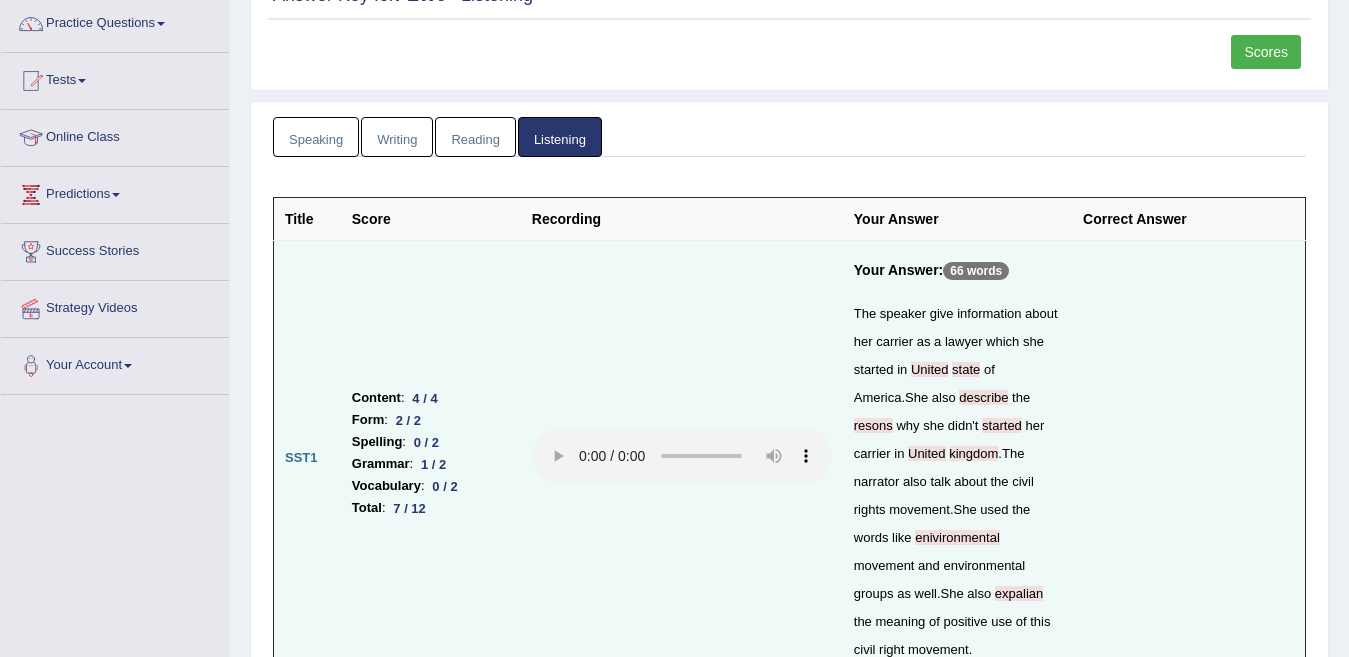 scroll, scrollTop: 200, scrollLeft: 0, axis: vertical 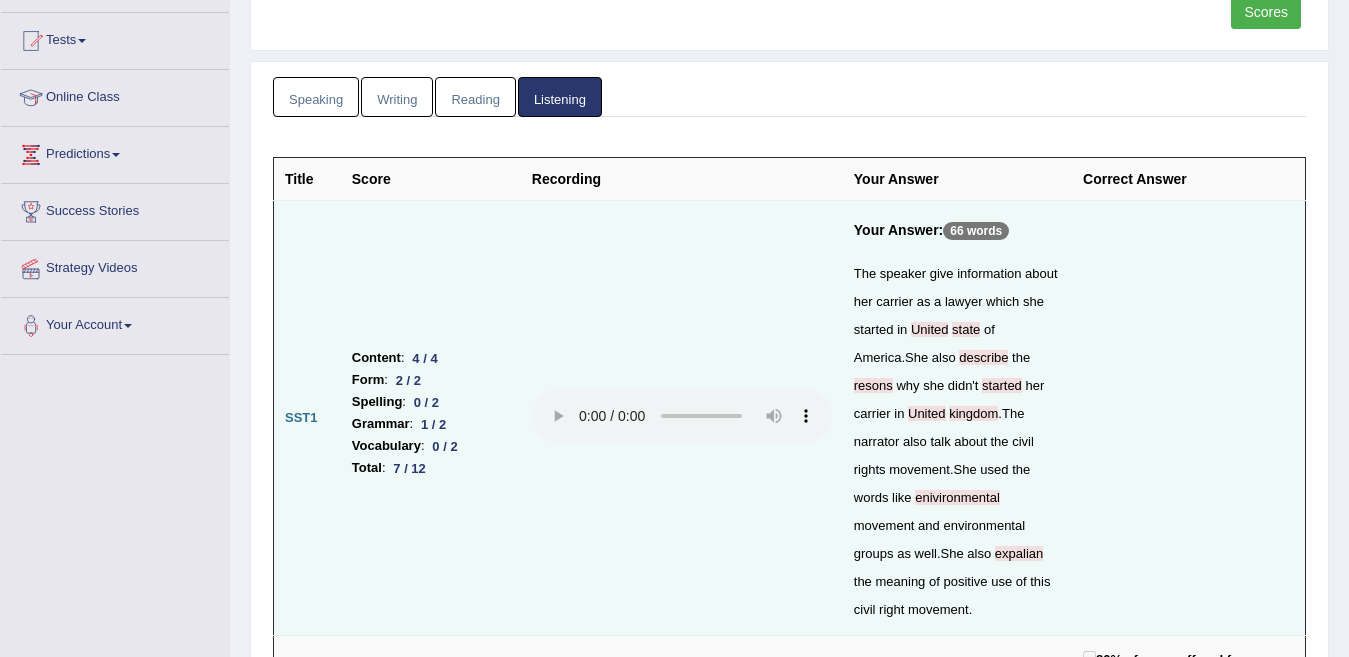 click on "Home
History
Answer Key
Answer Key for  PEW6   » Listening
Scores
Speaking
Writing
Reading
Listening
Title Question Audio Your Answer Transcript/Question Image RA1 [Not answered ] RA2 [Not answered ] RA3 [Not answered ] RA4 [Not answered ] RA5 [Not answered ] RA6 [Not answered ] RS1 [Not answered ] RS2 [Not answered ] RS3 [Not answered ] RS4 [Not answered ] RS5 [Not answered ] RS6 [Not answered ] RS7 [Not answered ] RS8 [Not answered ] RS9 [Not answered ] RS10 [Not answered ] DI1 [Not answered ] DI2 [Not answered ] DI3 [Not answered ] DI4 [Not answered ] DI5 [Not answered ] RL1 [Not answered ] RL2 [Not answered ] ASQ1 [Not answered ] ASQ2 [Not answered ] ASQ3 [Not answered ] ASQ4 [Not answered ] ASQ5 [Not answered ] SGD1 [Not answered ] SGD2 [Not answered ] RTAS1 RTAS2" at bounding box center [789, 3150] 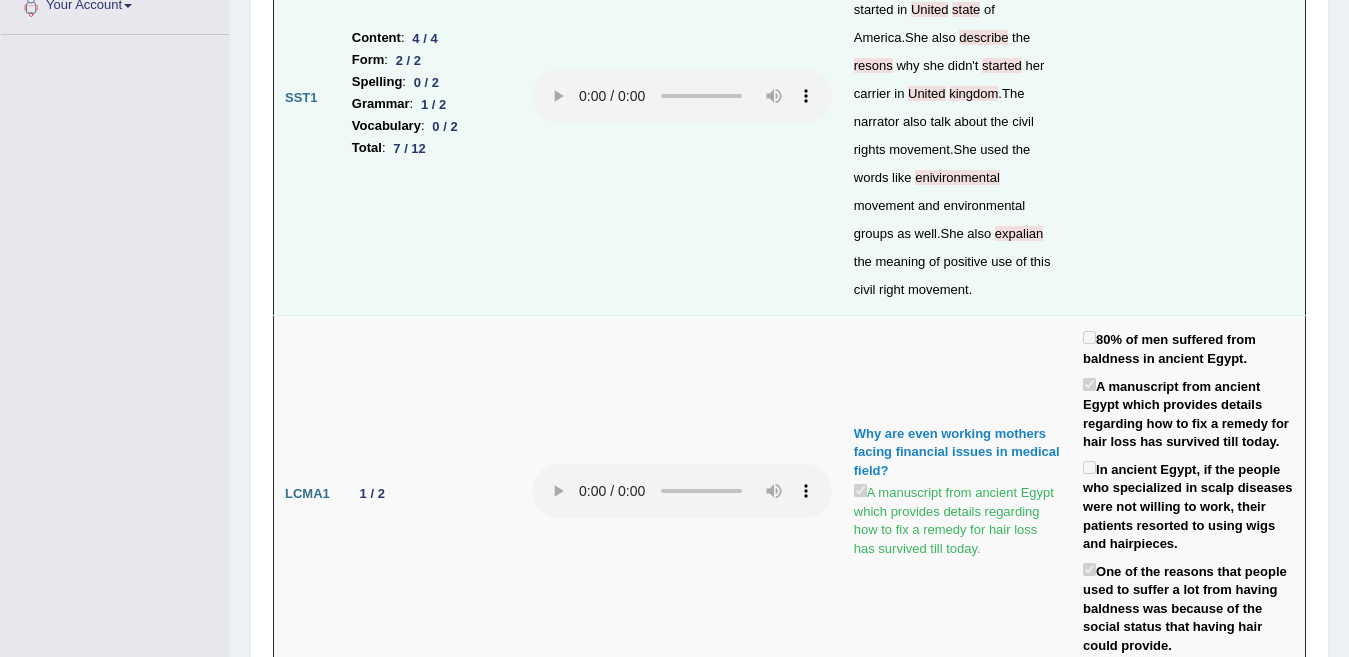 scroll, scrollTop: 587, scrollLeft: 0, axis: vertical 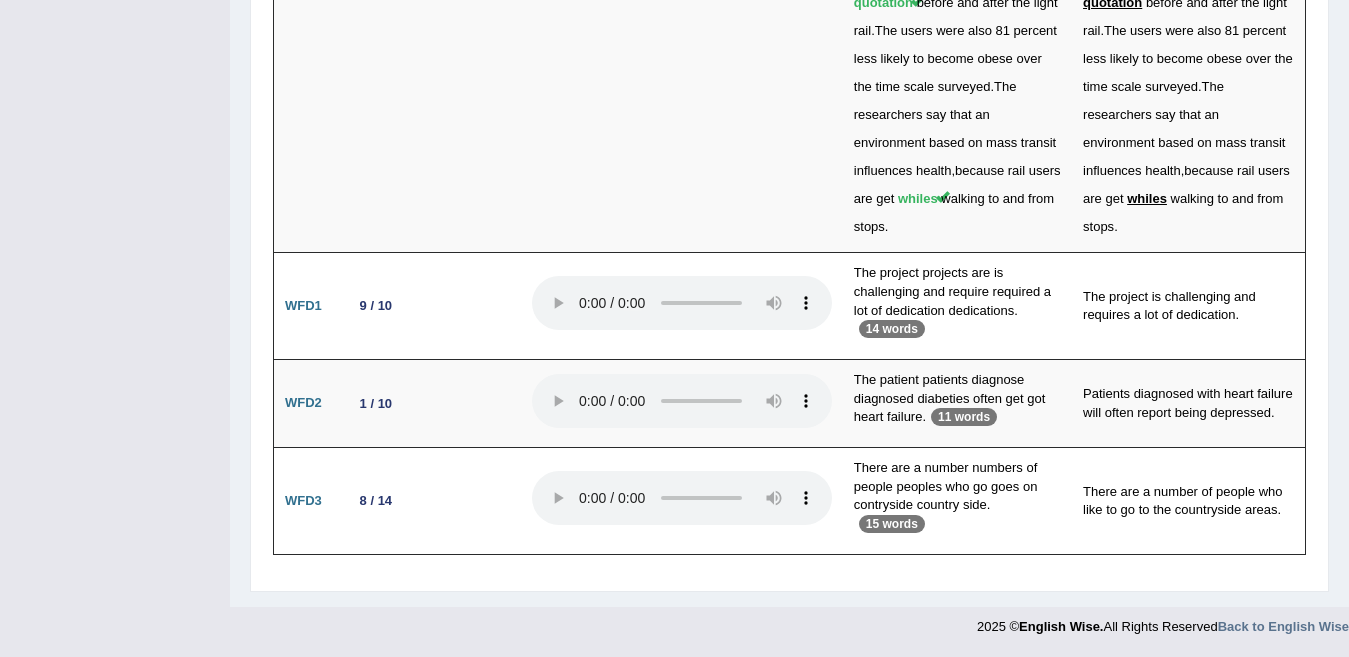 drag, startPoint x: 1341, startPoint y: 123, endPoint x: 1361, endPoint y: 69, distance: 57.58472 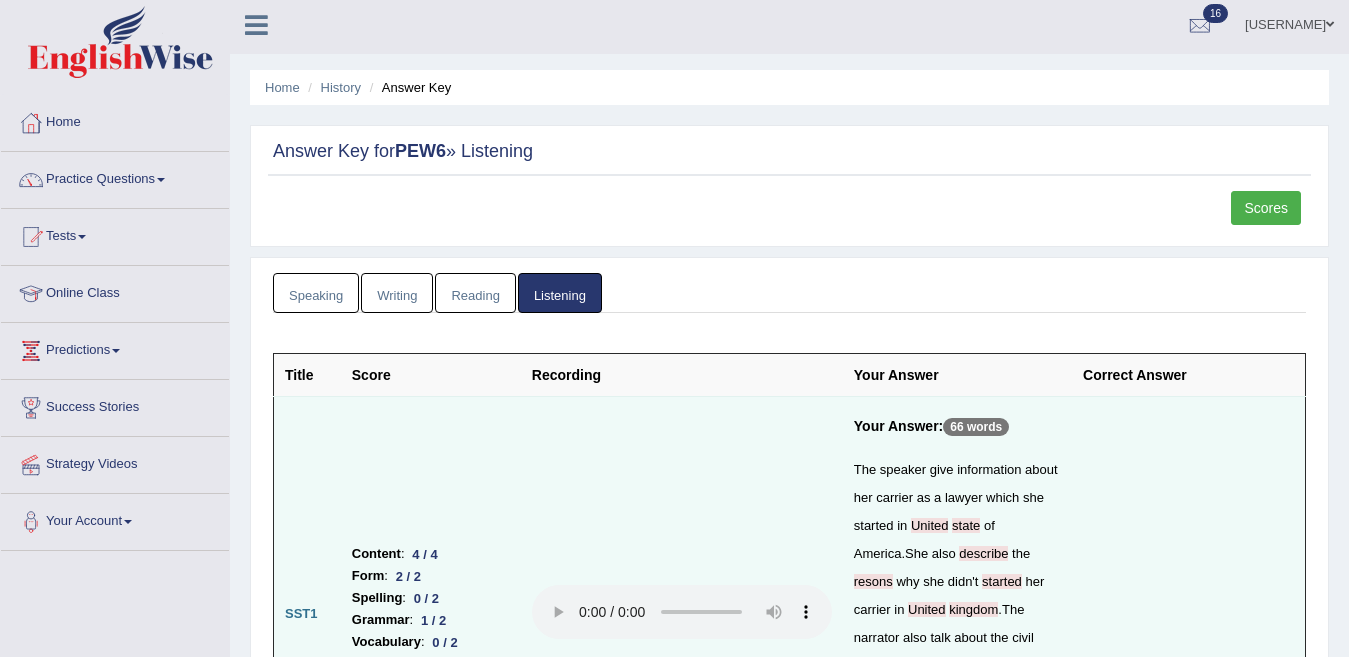 scroll, scrollTop: 0, scrollLeft: 0, axis: both 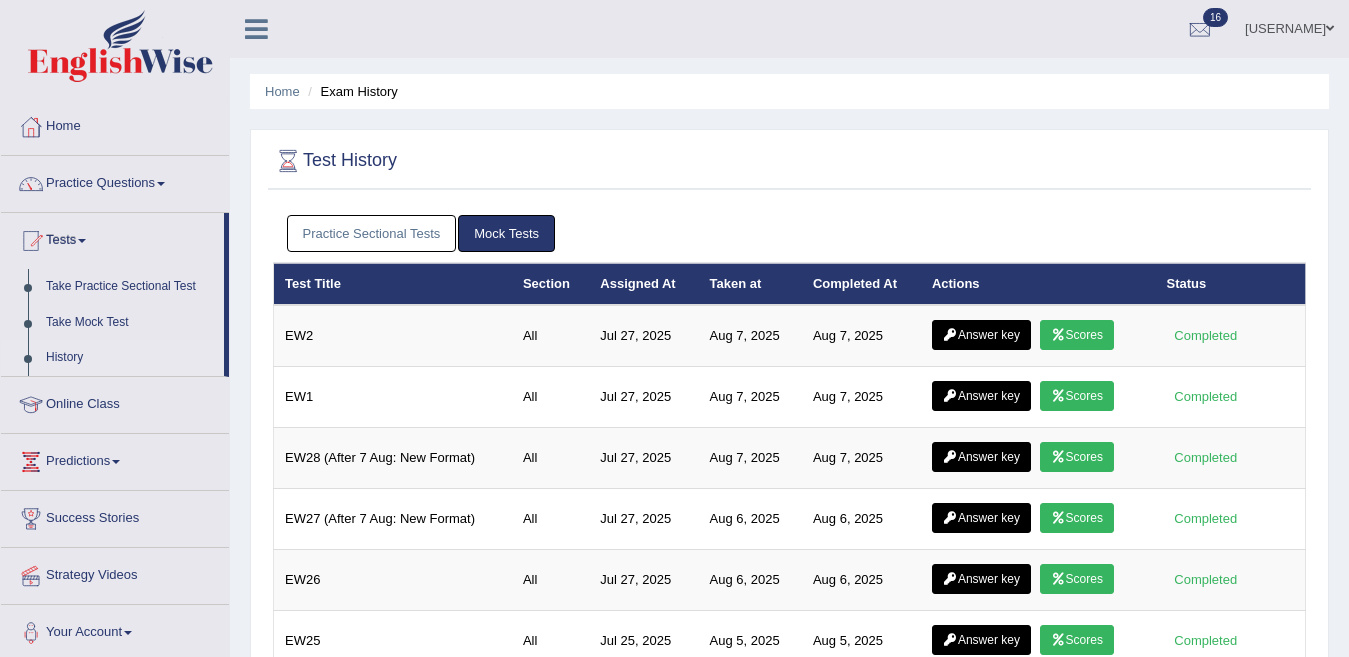 click on "Practice Sectional Tests" at bounding box center [372, 233] 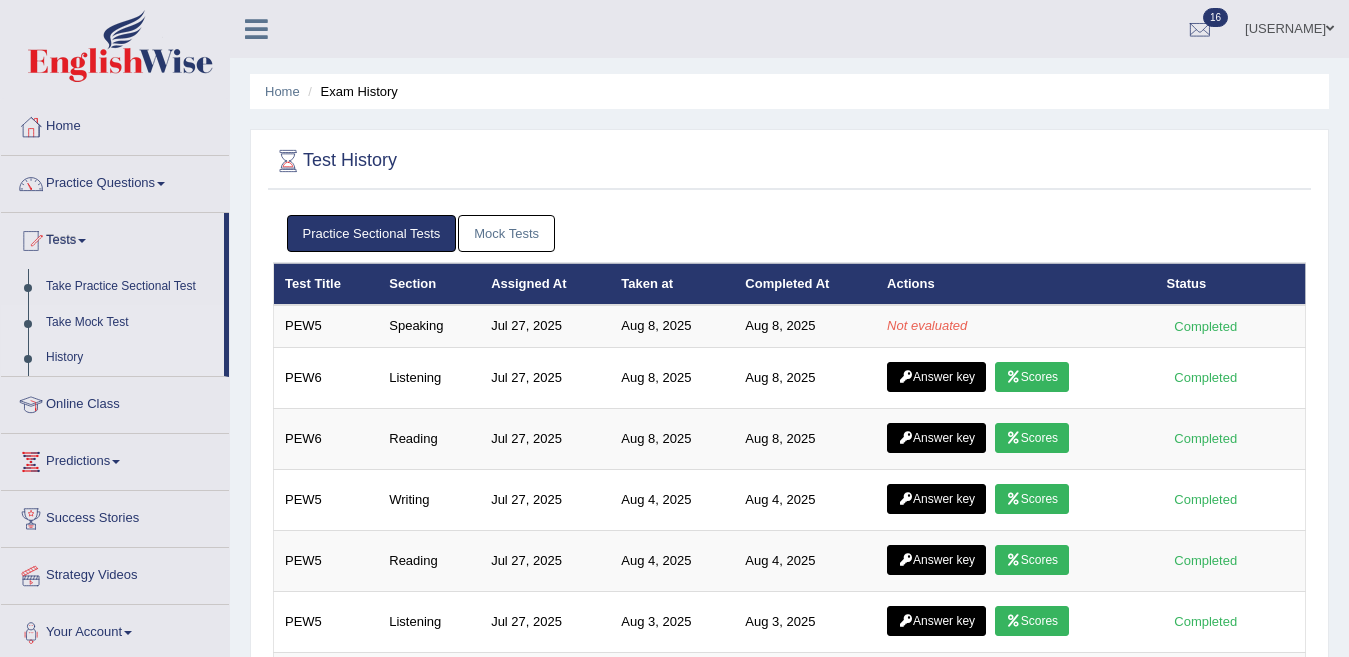 click on "Take Mock Test" at bounding box center [130, 323] 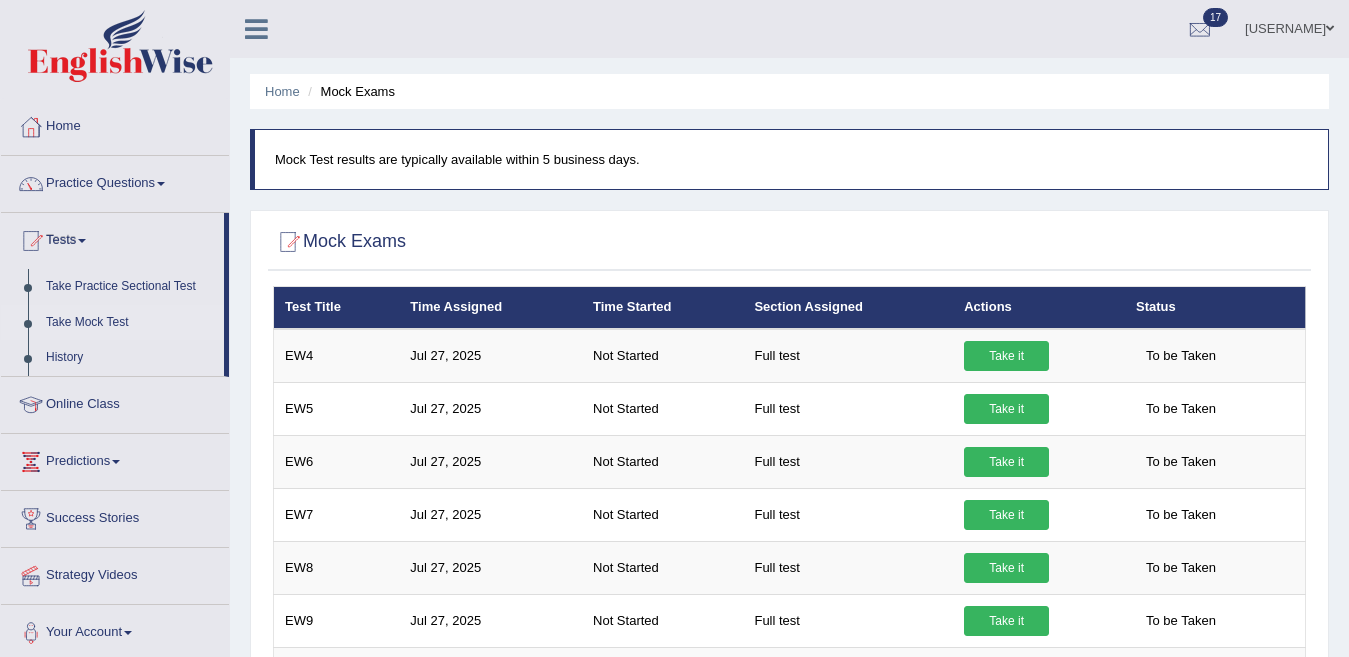scroll, scrollTop: 0, scrollLeft: 0, axis: both 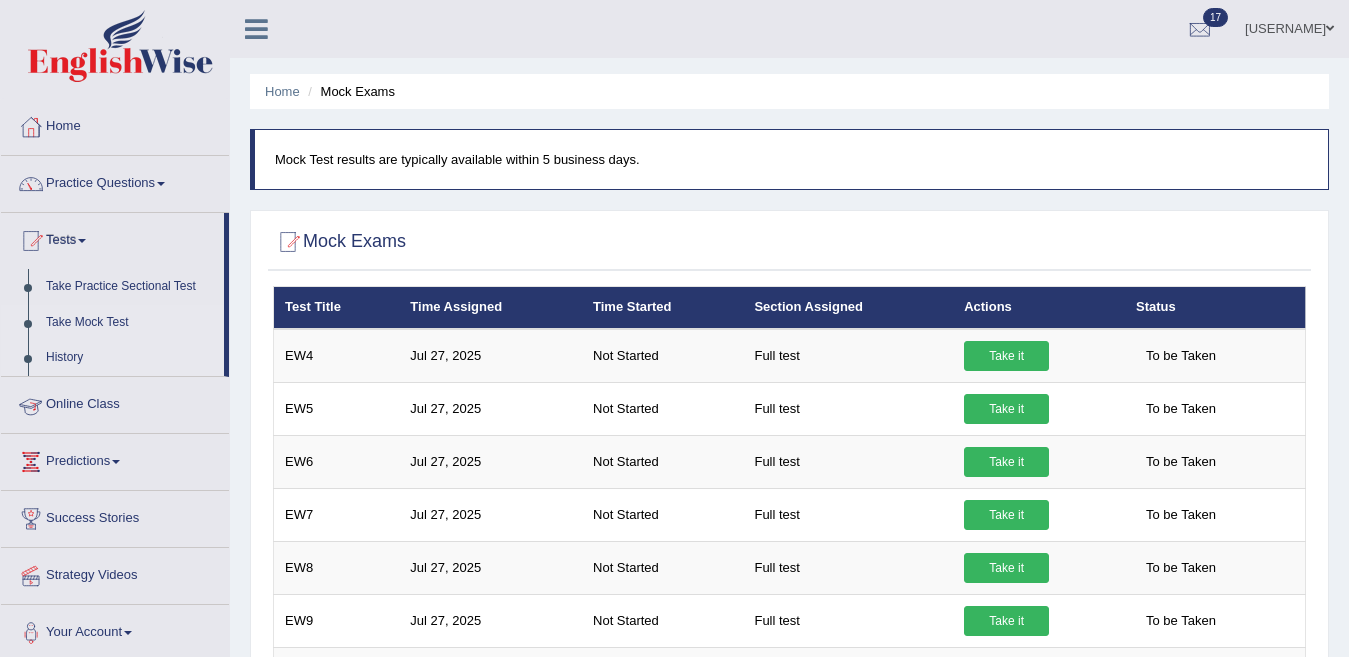 click on "History" at bounding box center (130, 358) 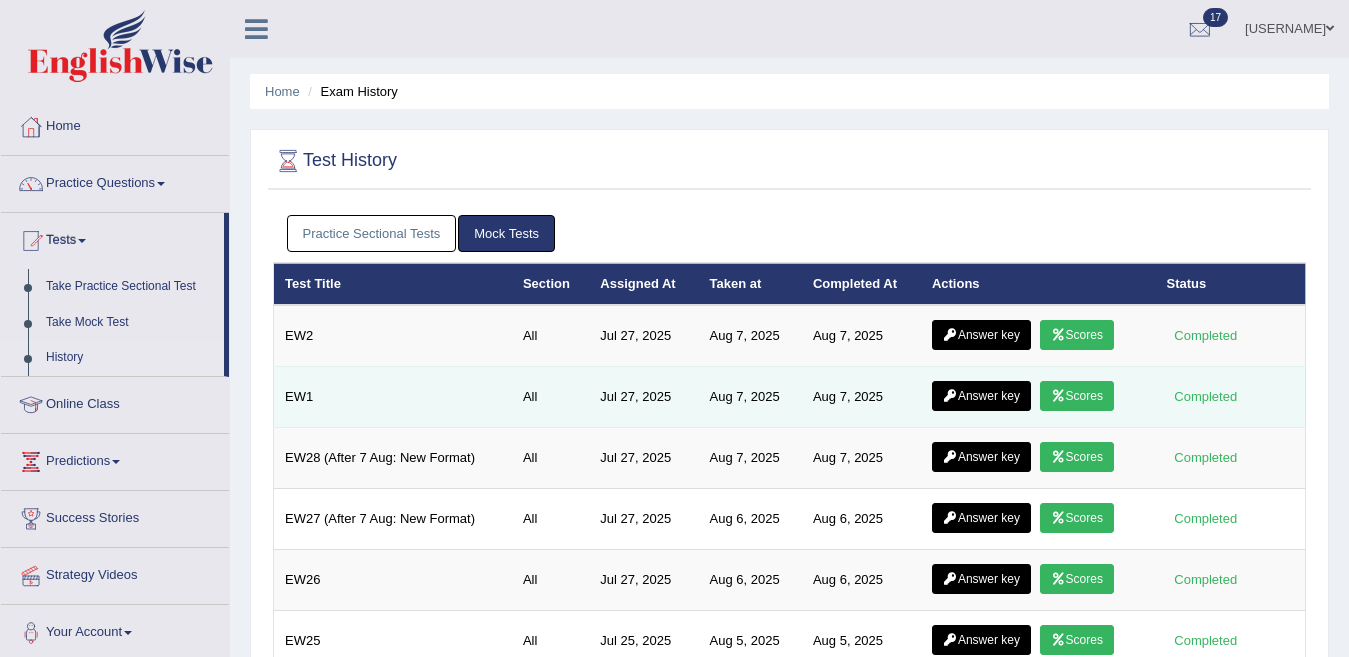 scroll, scrollTop: 0, scrollLeft: 0, axis: both 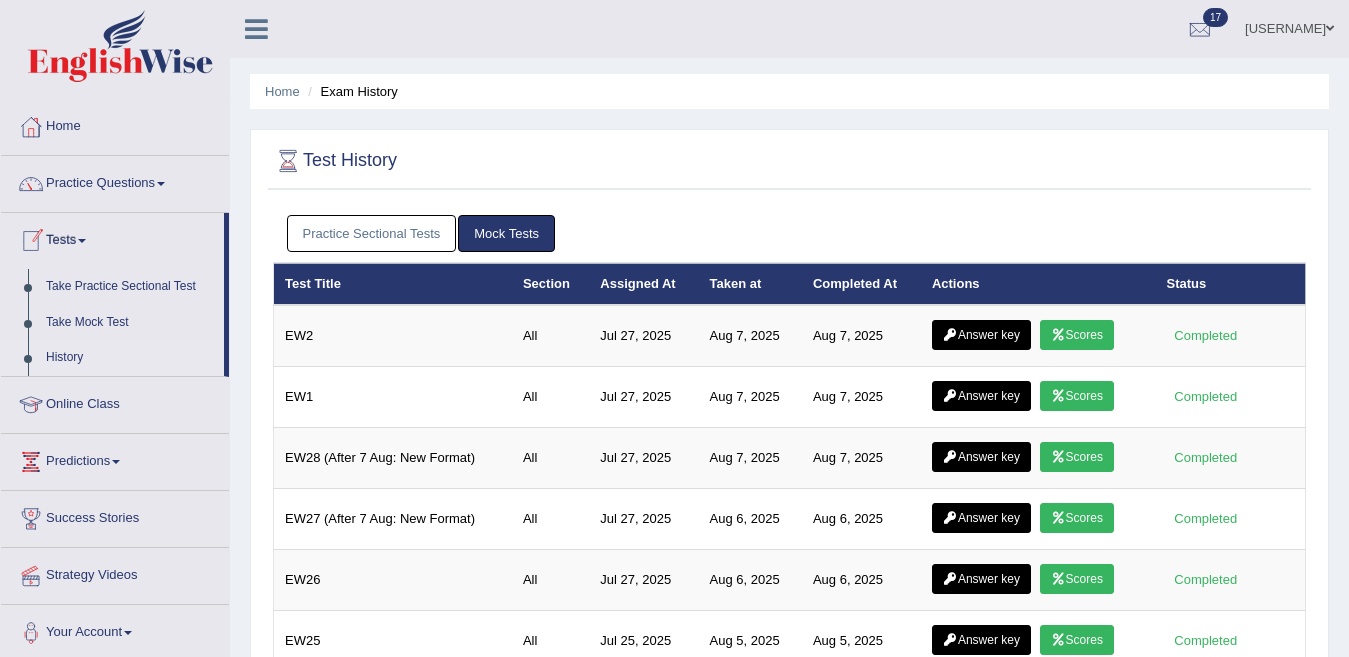 click on "Practice Sectional Tests" at bounding box center (372, 233) 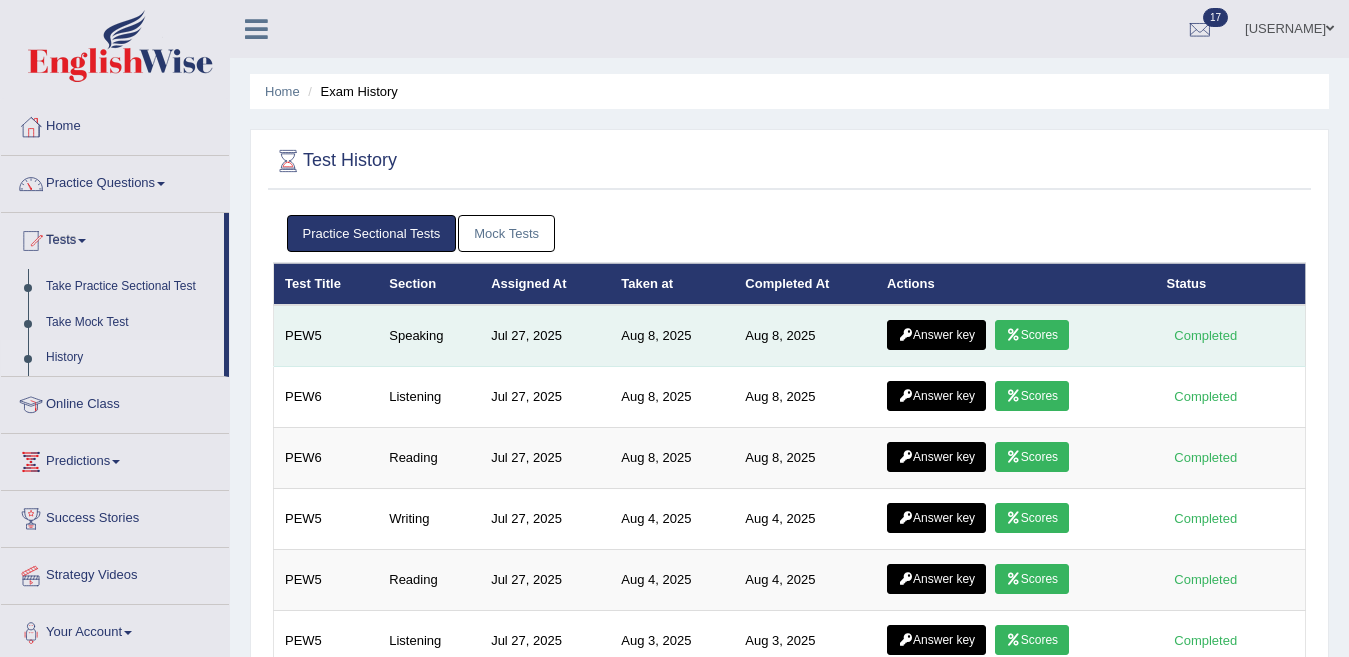 click on "Answer key" at bounding box center [936, 335] 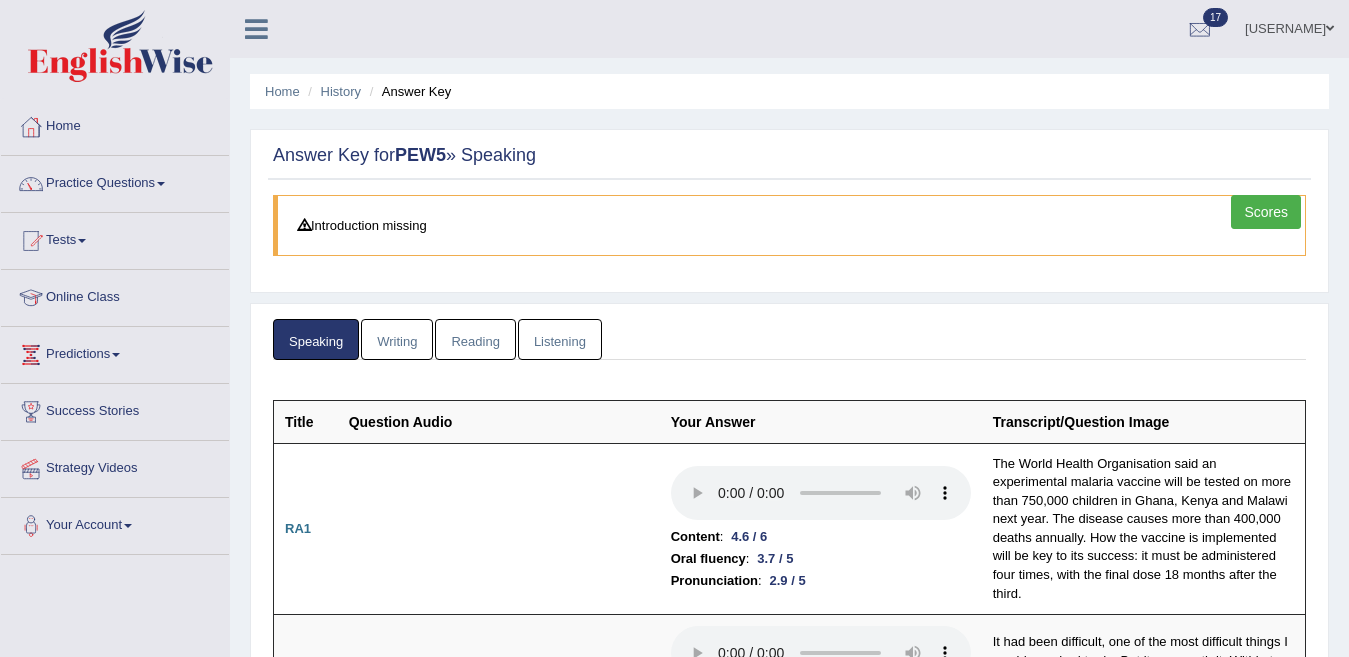 scroll, scrollTop: 0, scrollLeft: 0, axis: both 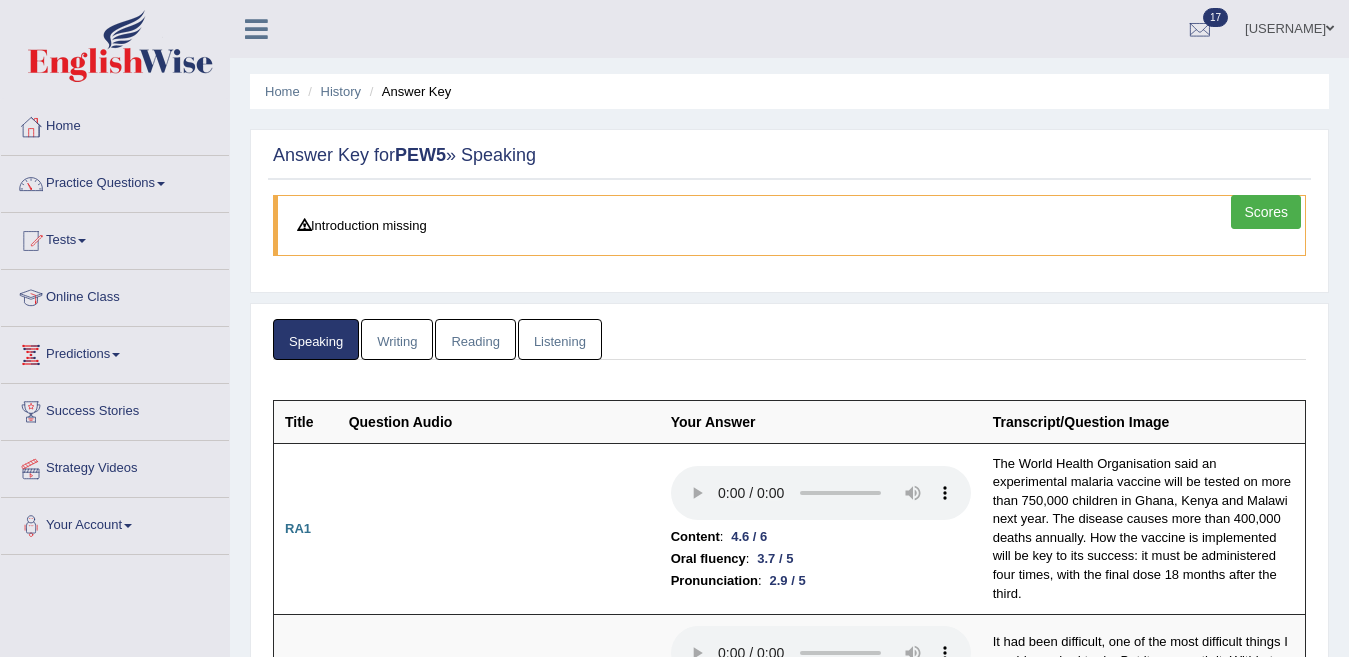 click on "Scores" at bounding box center [1266, 212] 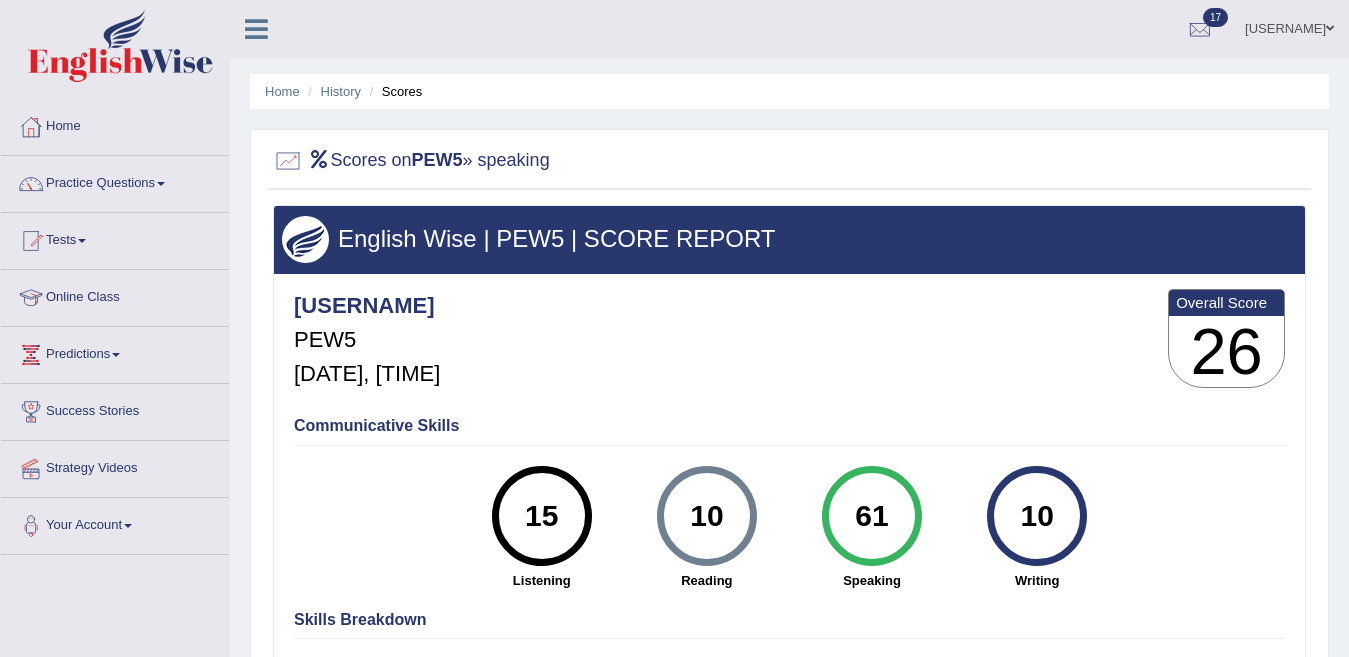scroll, scrollTop: 0, scrollLeft: 0, axis: both 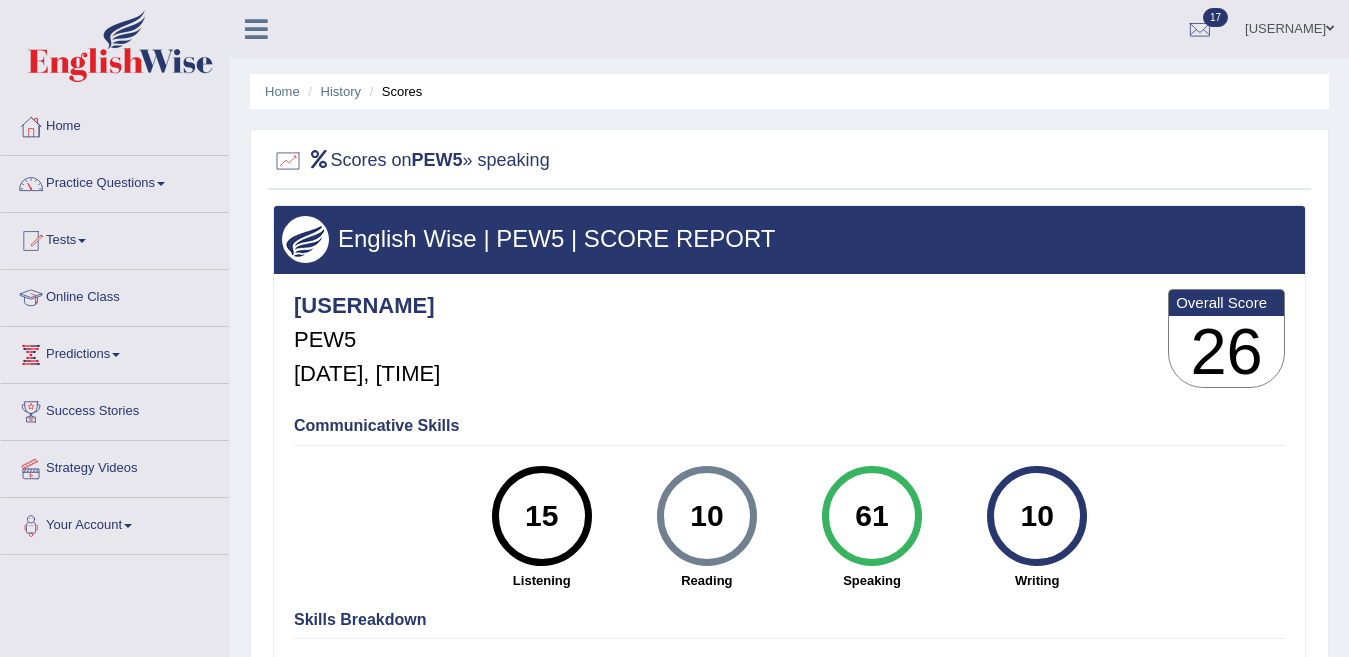 click on "Home
History
Scores
Scores on  PEW5  » speaking
English Wise | PEW5 | SCORE REPORT
Yahyakamboh
PEW5
Aug 8, 2025, 22:19
Overall Score
26
Communicative Skills
15
Listening
Reading Speaking Writing" at bounding box center (789, 500) 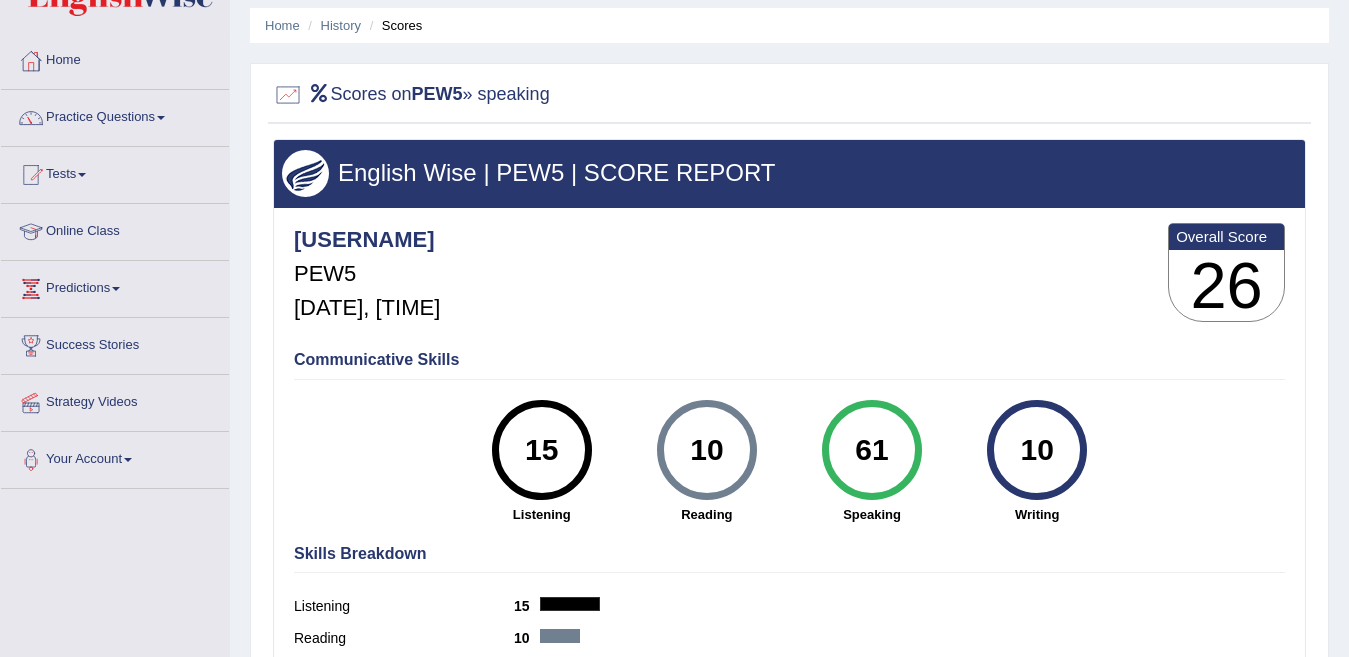 scroll, scrollTop: 80, scrollLeft: 0, axis: vertical 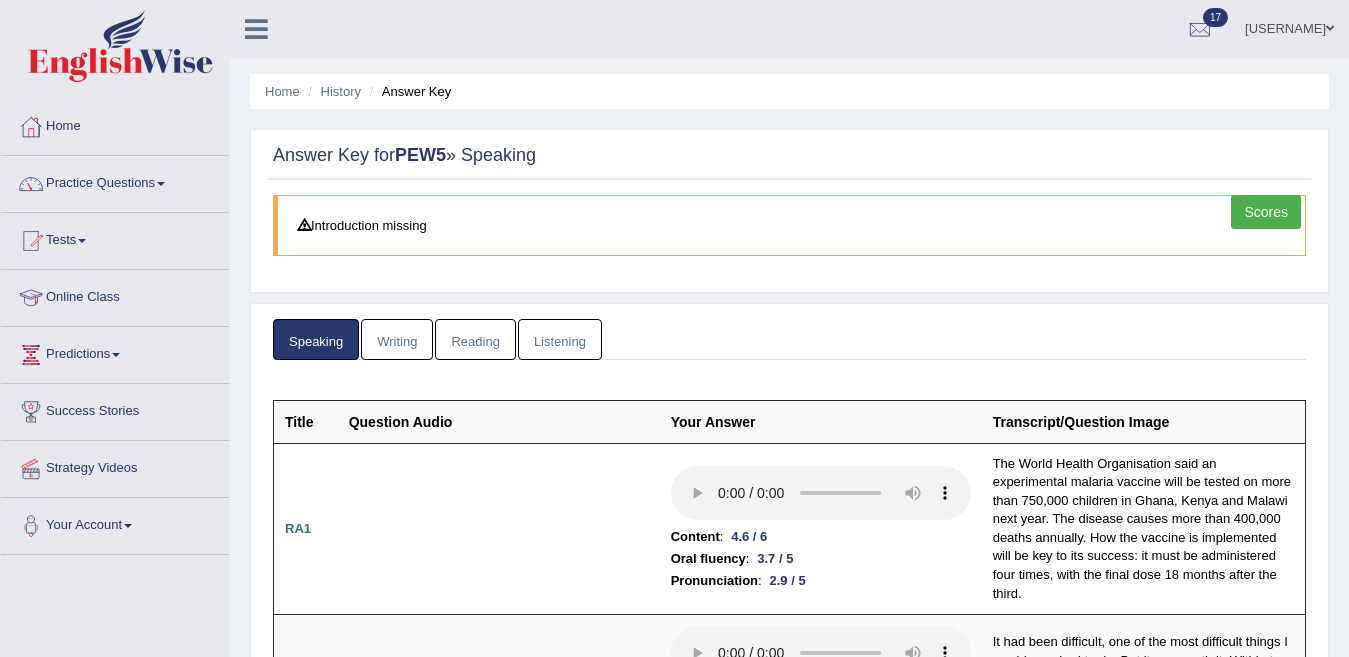 drag, startPoint x: 1347, startPoint y: 637, endPoint x: 1364, endPoint y: 661, distance: 29.410883 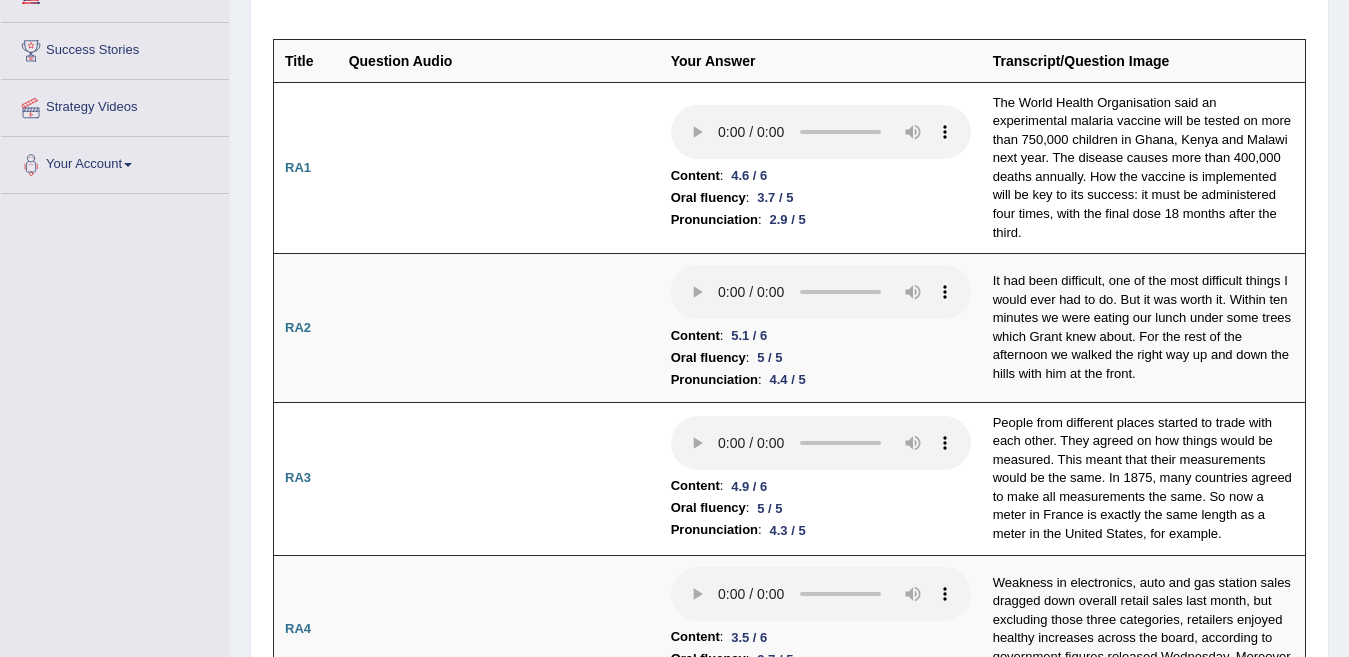 scroll, scrollTop: 373, scrollLeft: 0, axis: vertical 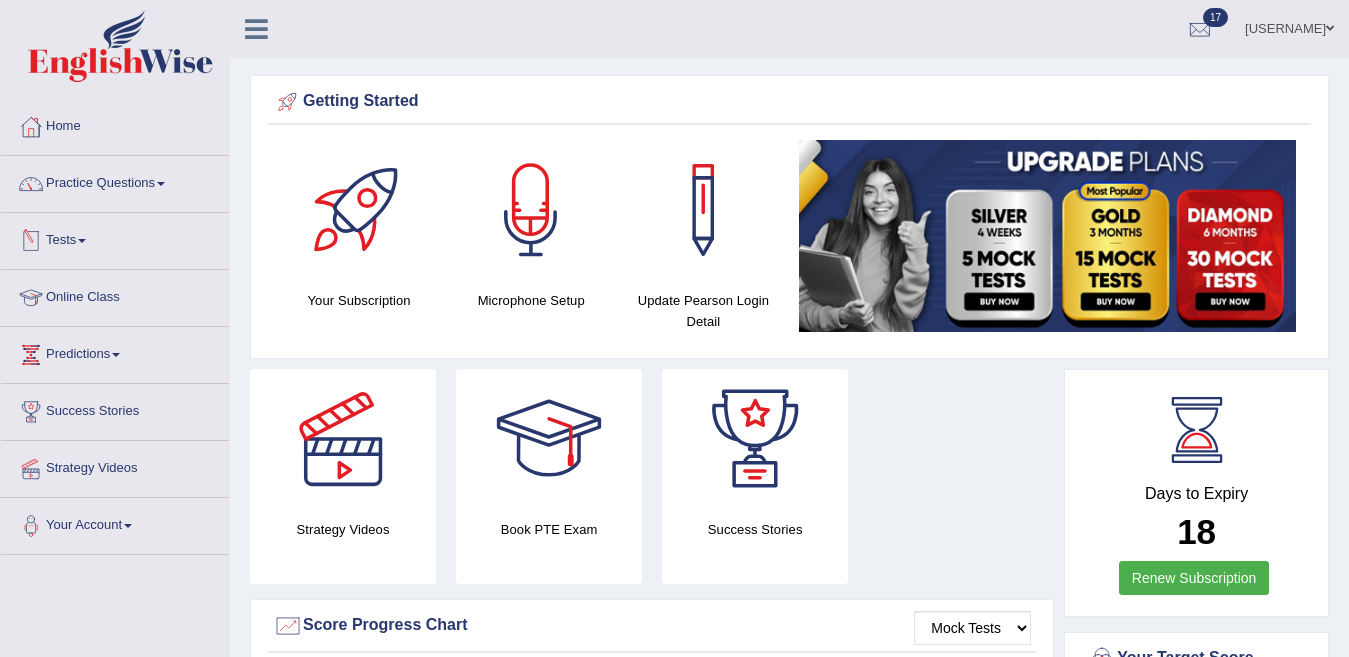 click on "Tests" at bounding box center [115, 238] 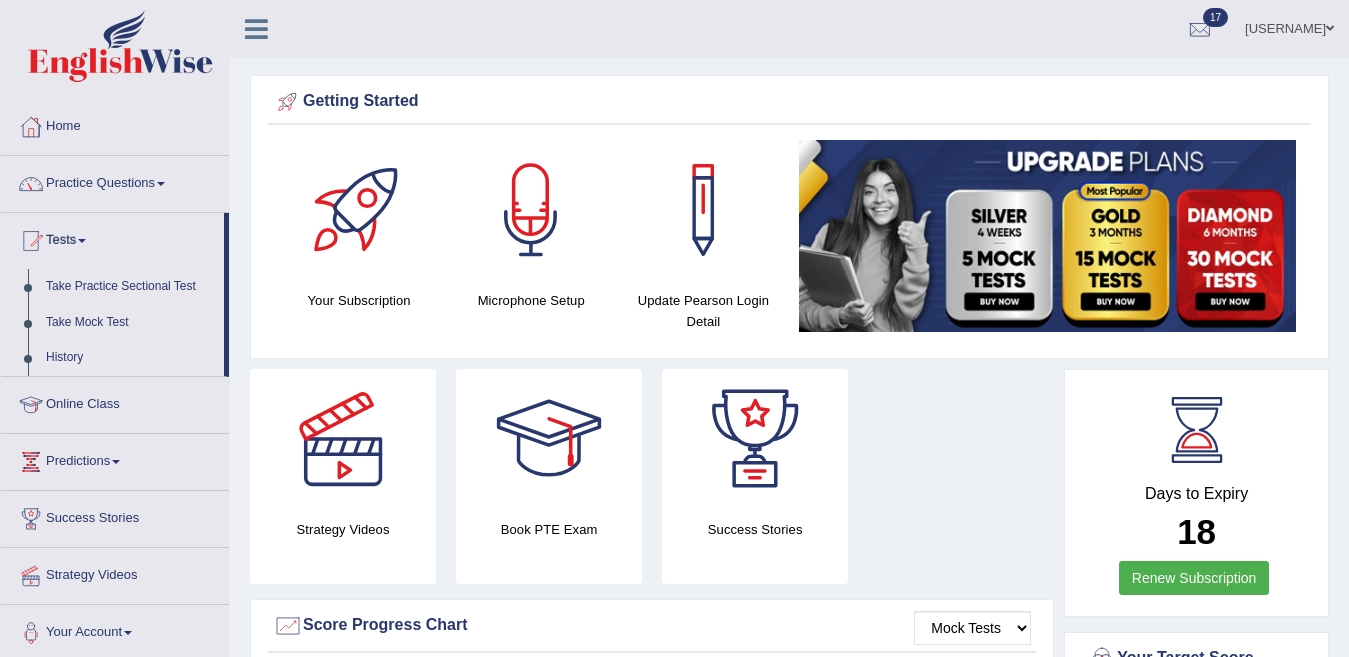 click on "History" at bounding box center [130, 358] 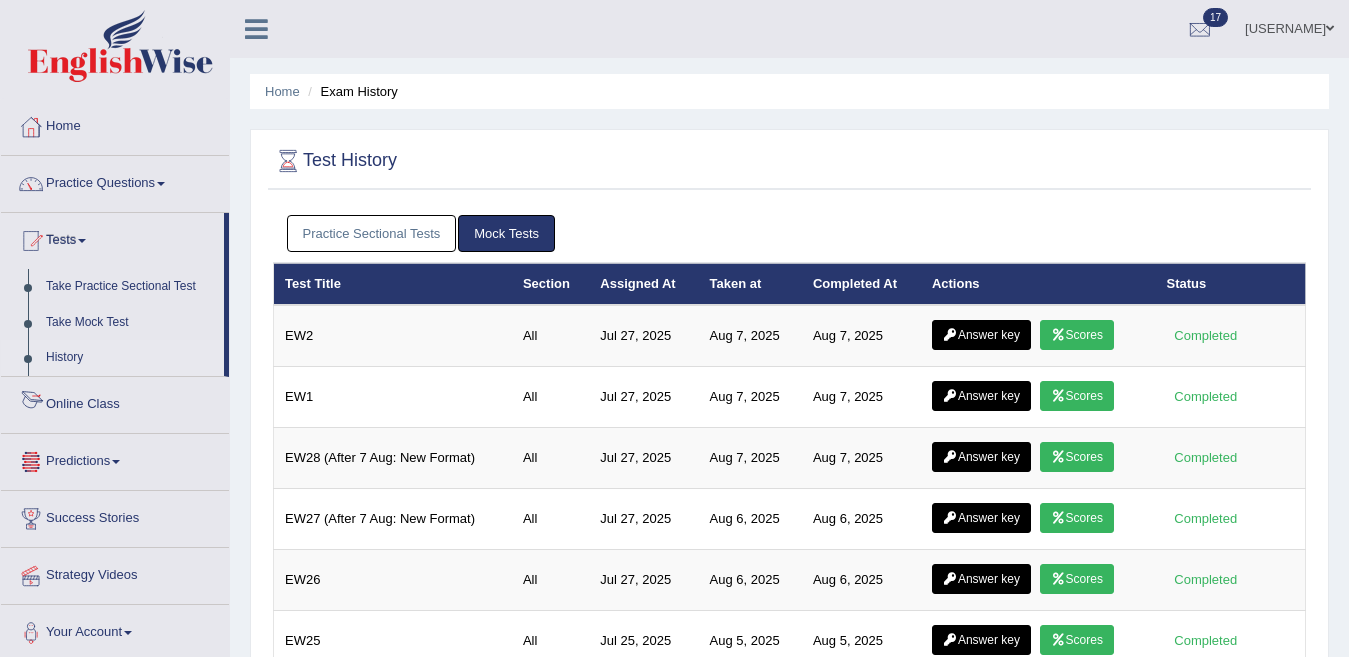 scroll, scrollTop: 0, scrollLeft: 0, axis: both 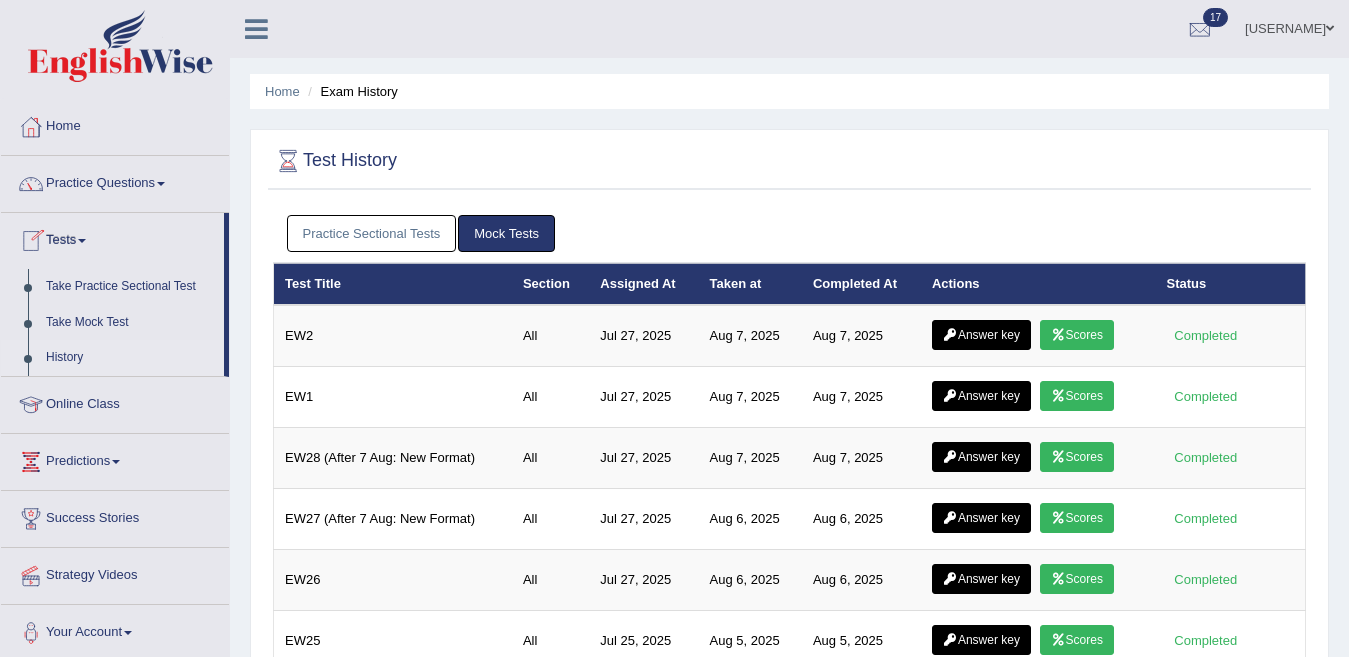 click on "Practice Sectional Tests" at bounding box center [372, 233] 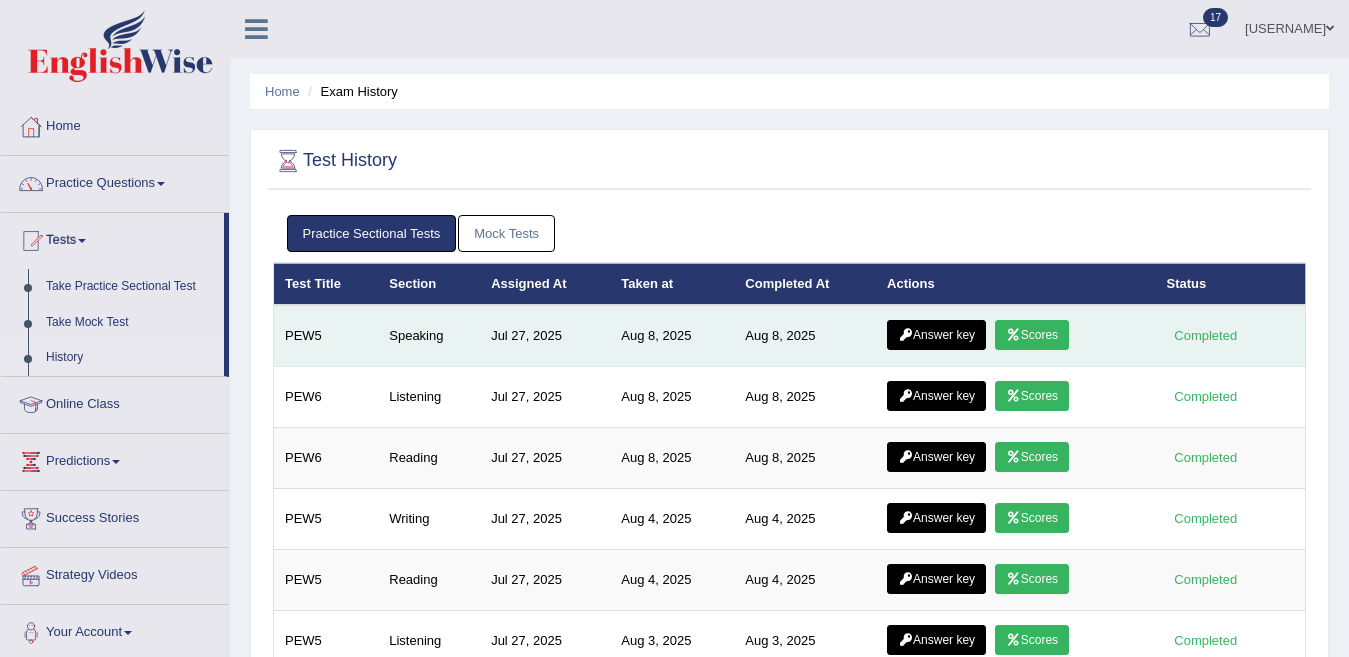 click on "Answer key" at bounding box center (936, 335) 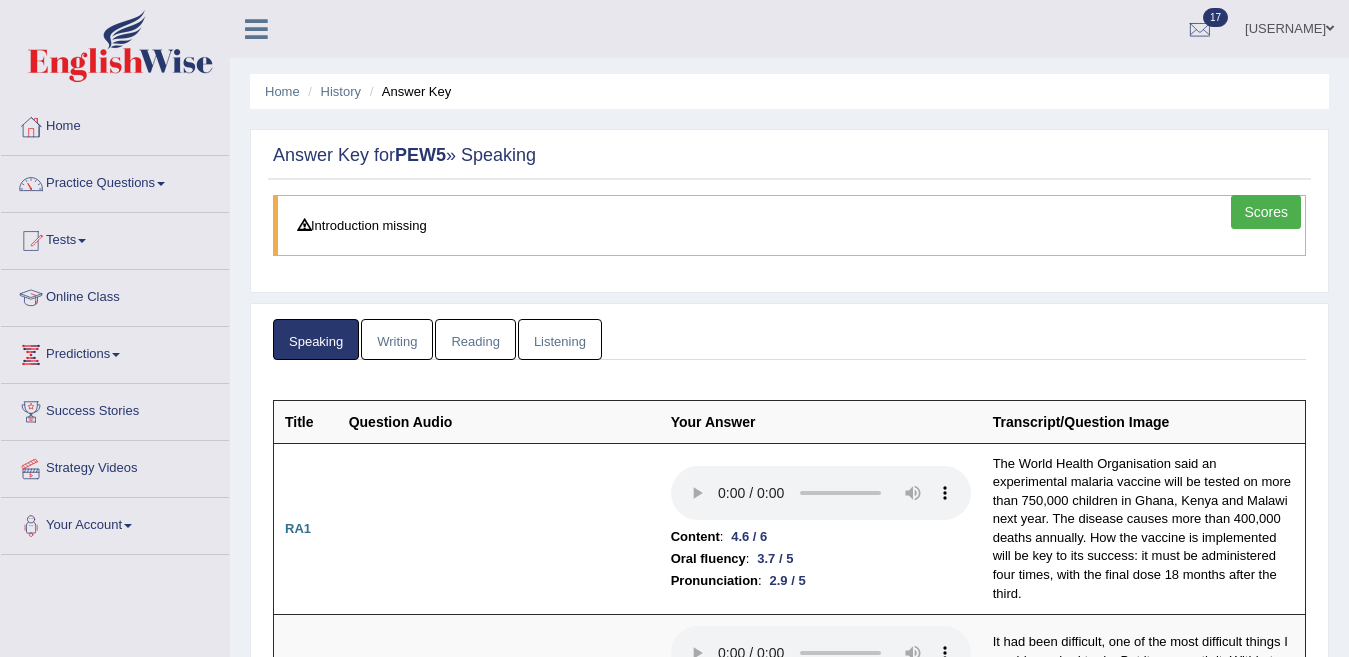 scroll, scrollTop: 0, scrollLeft: 0, axis: both 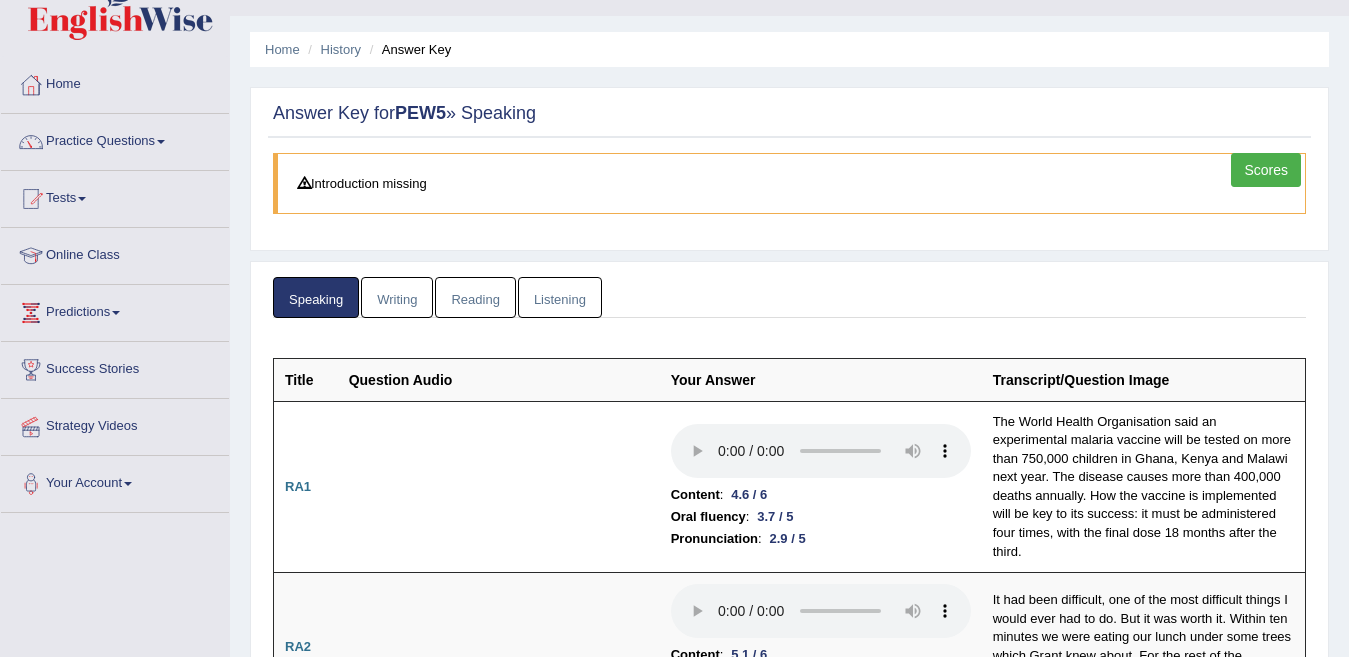 click on "Scores" at bounding box center (1266, 170) 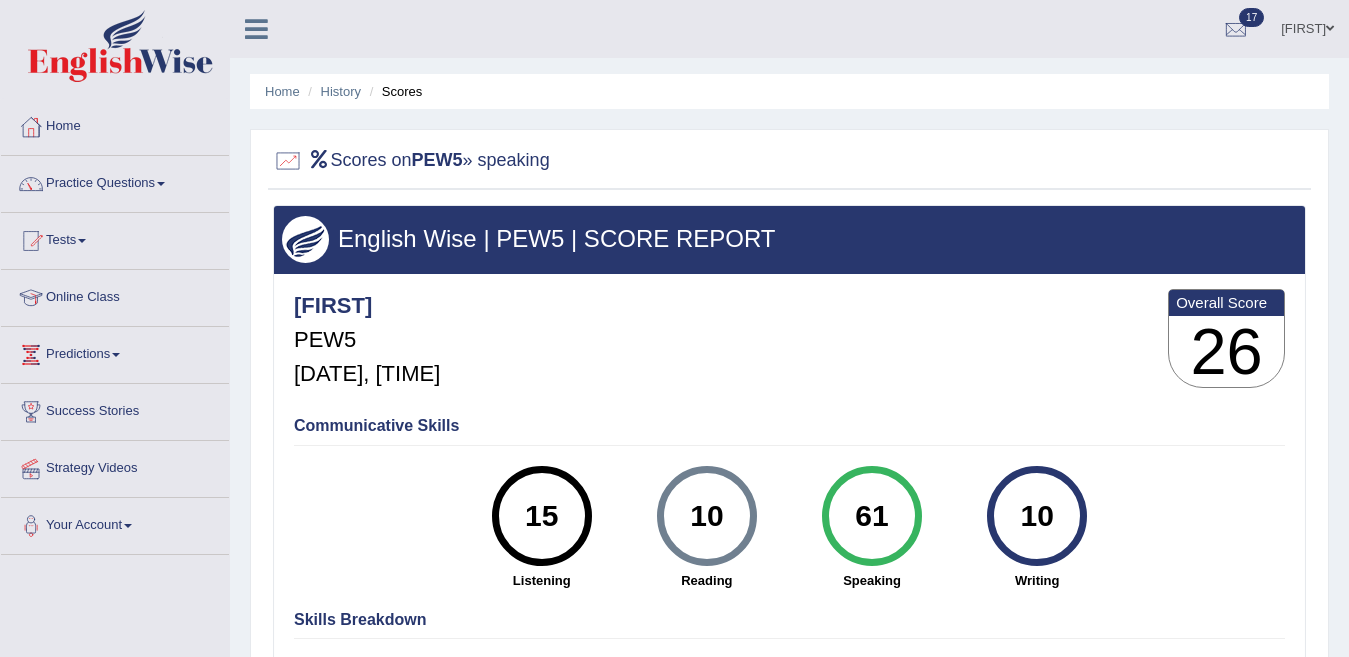 scroll, scrollTop: 0, scrollLeft: 0, axis: both 